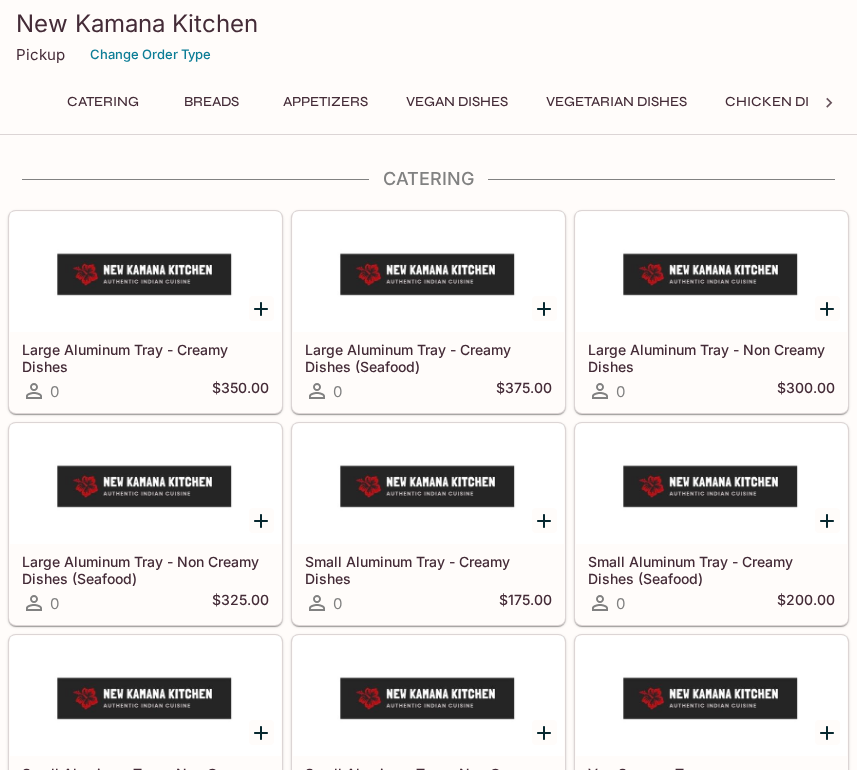 scroll, scrollTop: 0, scrollLeft: 0, axis: both 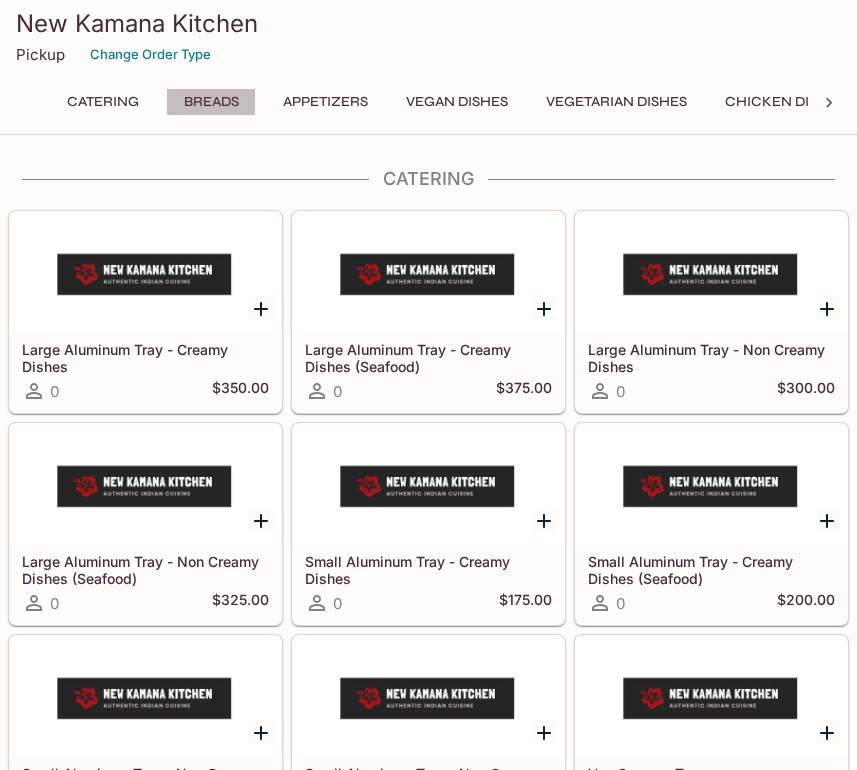click on "Breads" at bounding box center (211, 102) 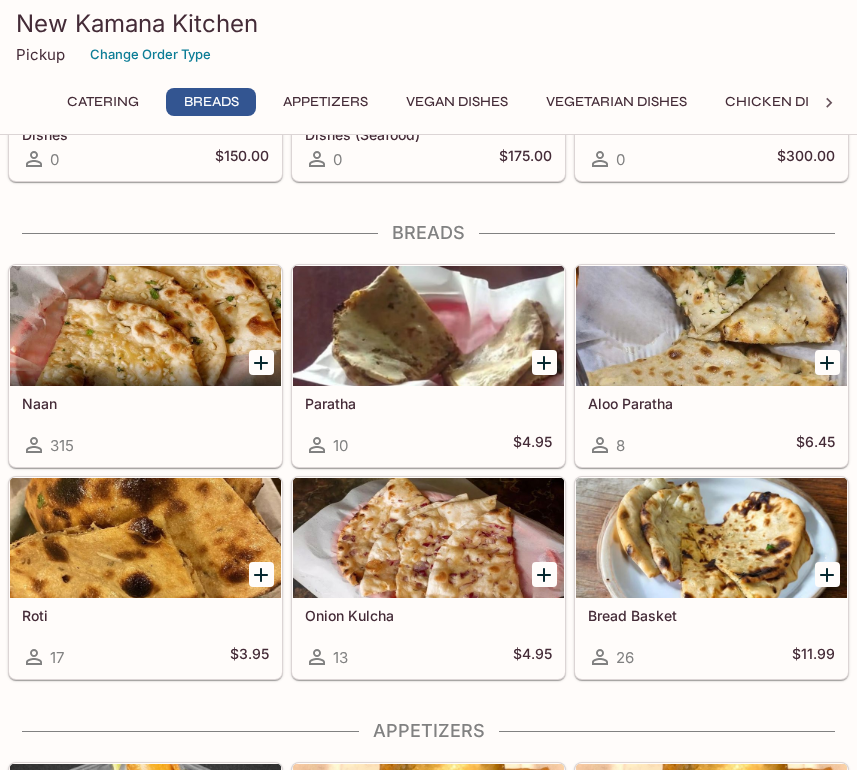 scroll, scrollTop: 708, scrollLeft: 0, axis: vertical 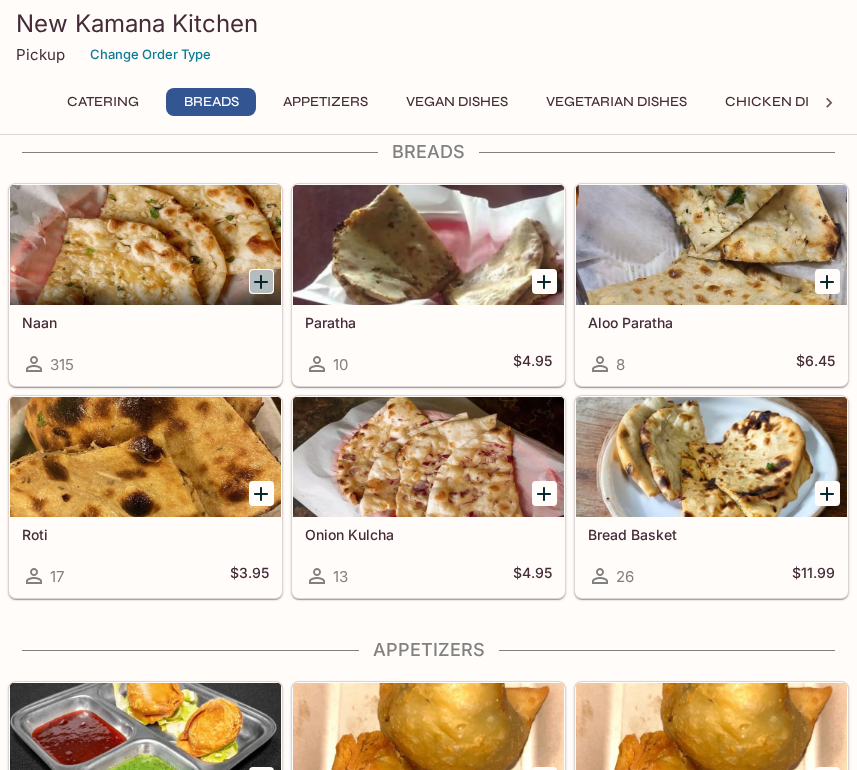 click 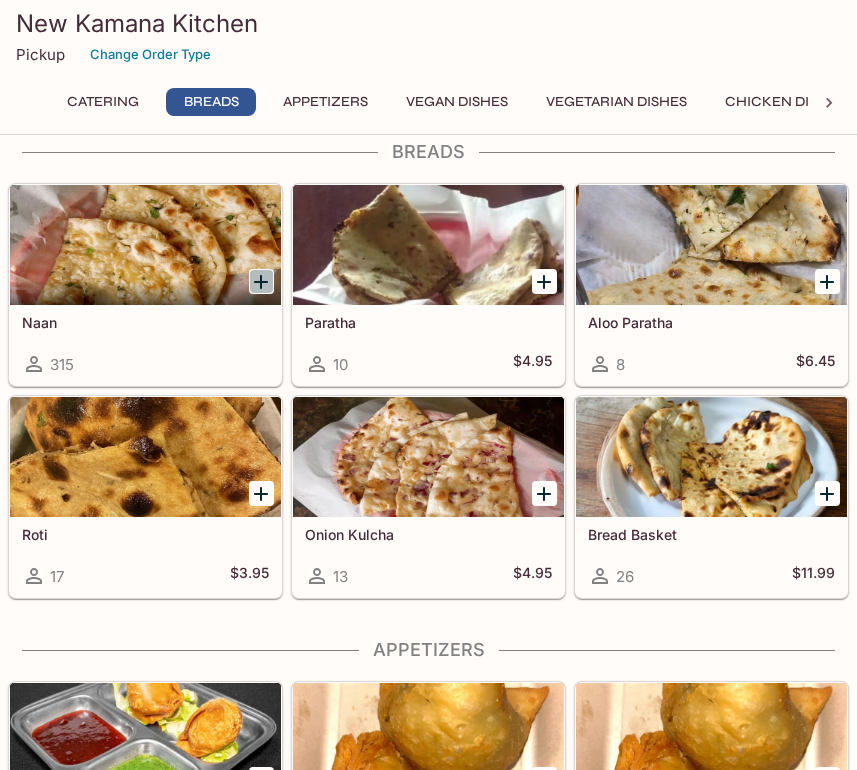 scroll, scrollTop: 0, scrollLeft: 0, axis: both 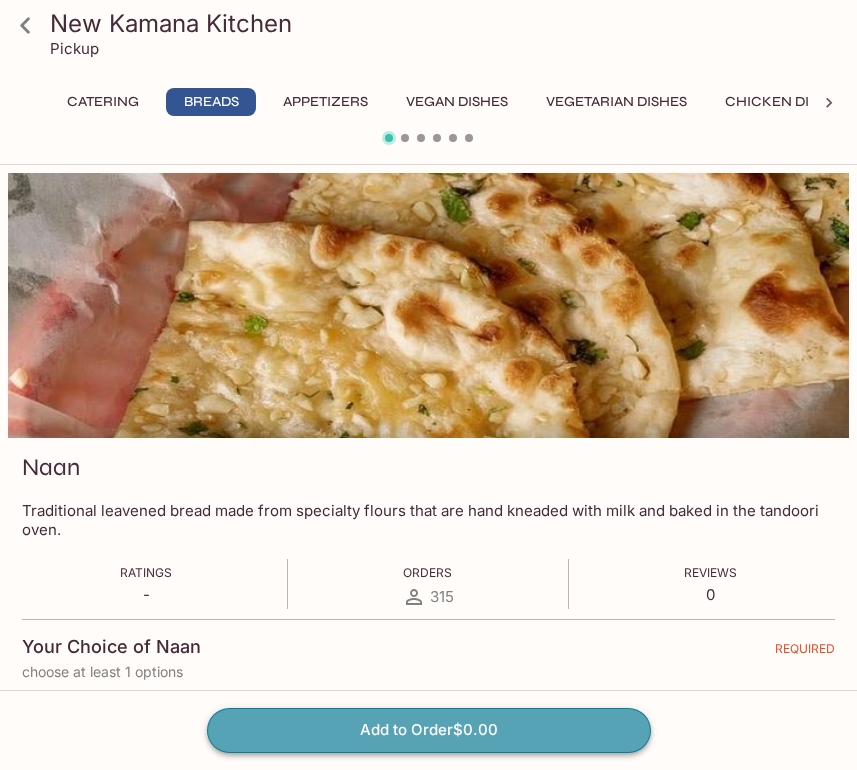 click on "Add to Order  $0.00" at bounding box center [429, 730] 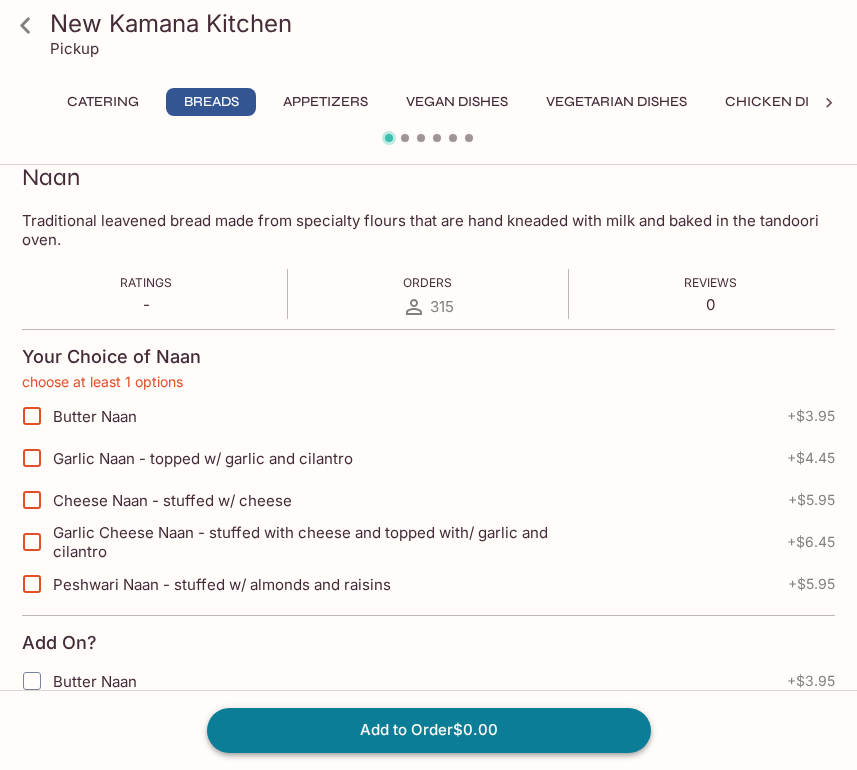 scroll, scrollTop: 329, scrollLeft: 0, axis: vertical 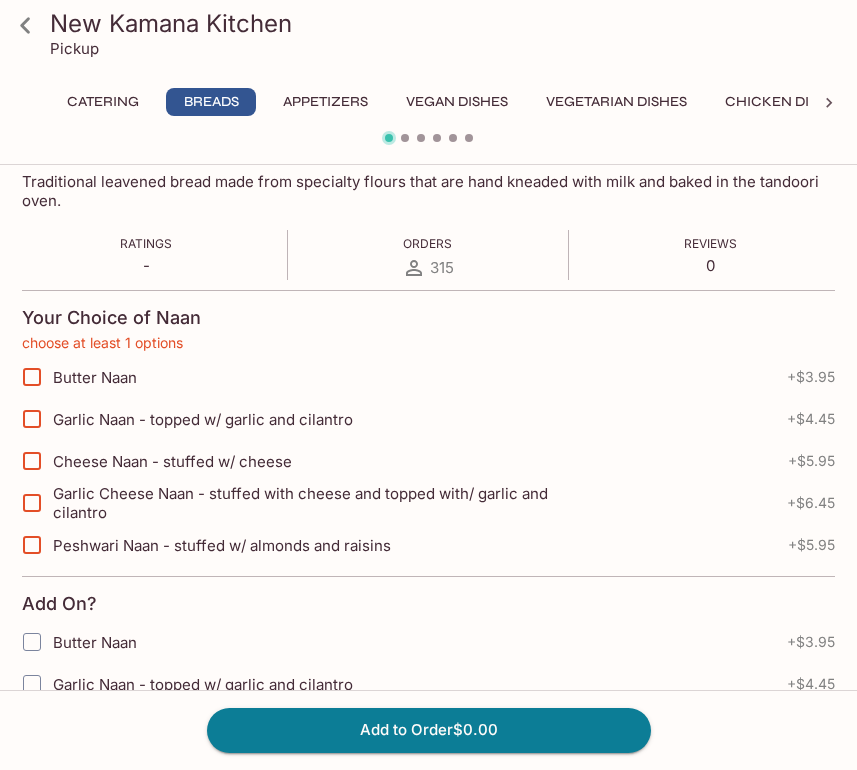 click on "Garlic Naan - topped w/ garlic and cilantro" at bounding box center [203, 419] 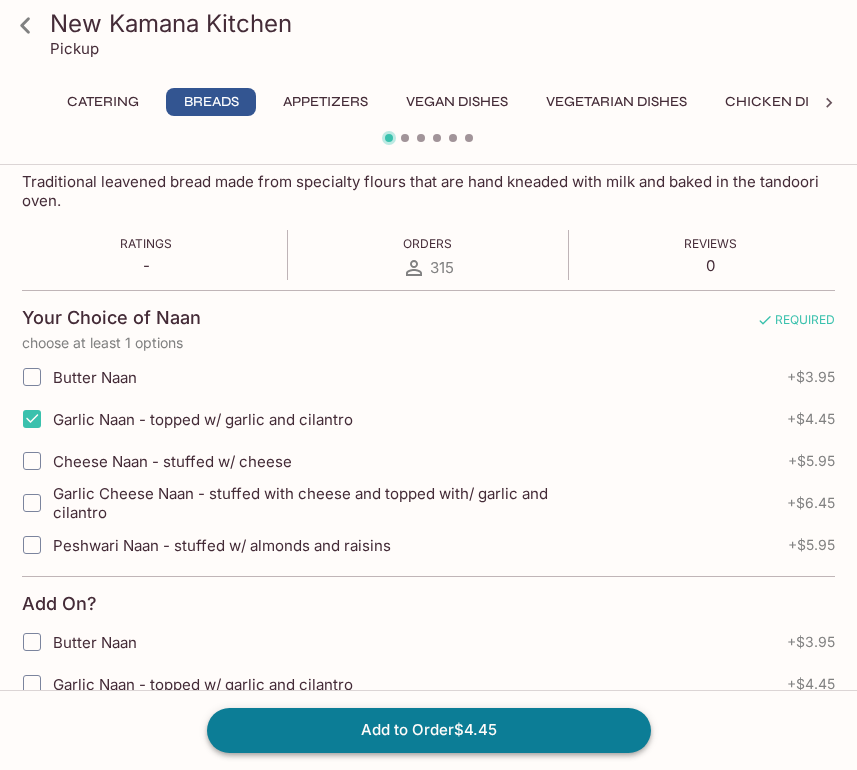 click on "Add to Order  $4.45" at bounding box center [429, 730] 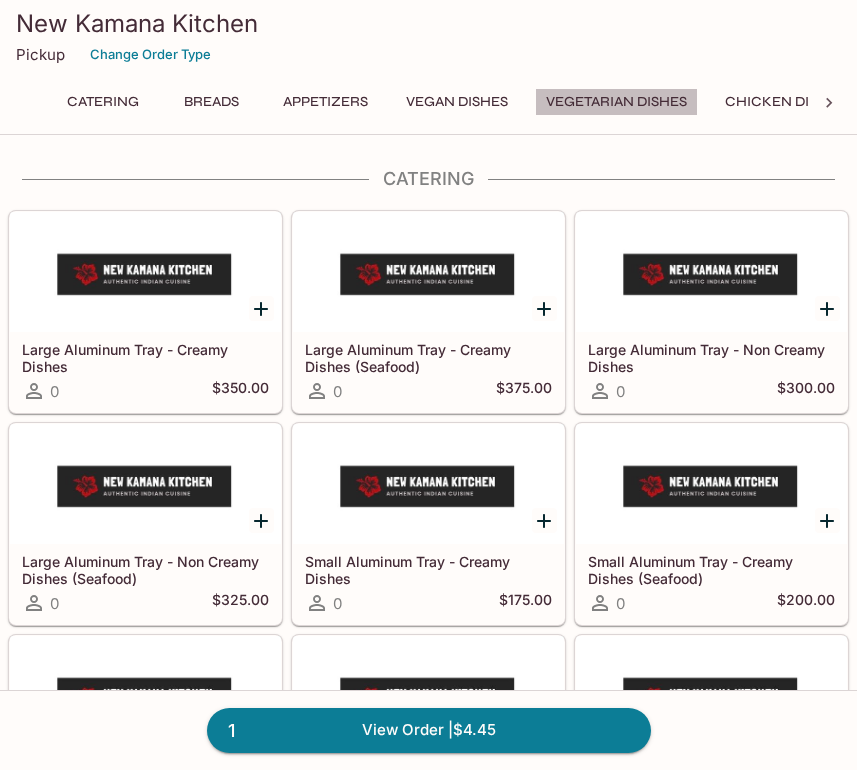 click on "Vegetarian Dishes" at bounding box center [616, 102] 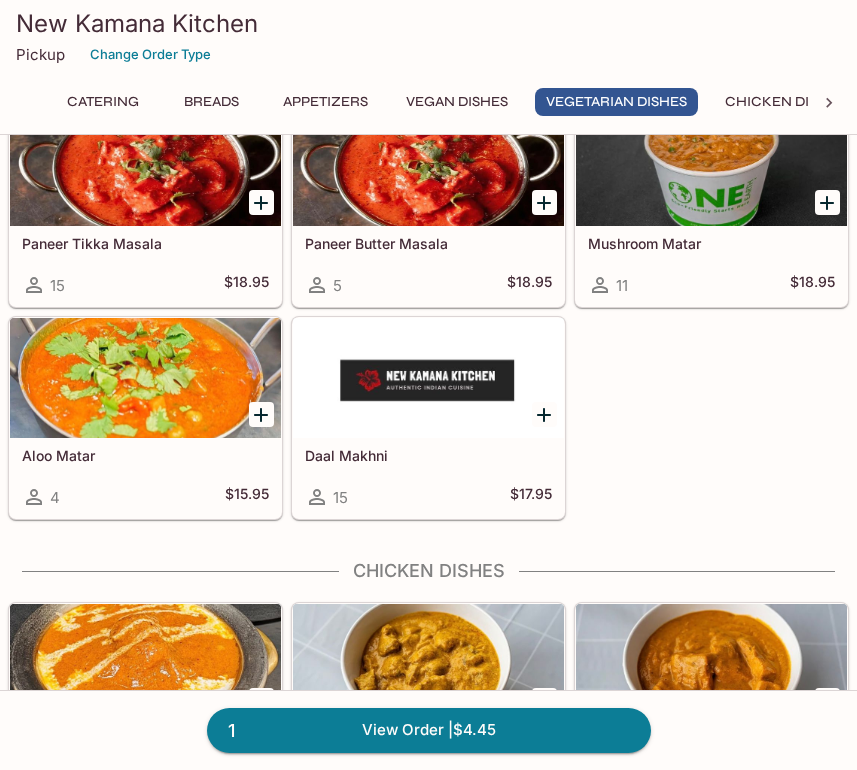scroll, scrollTop: 3585, scrollLeft: 0, axis: vertical 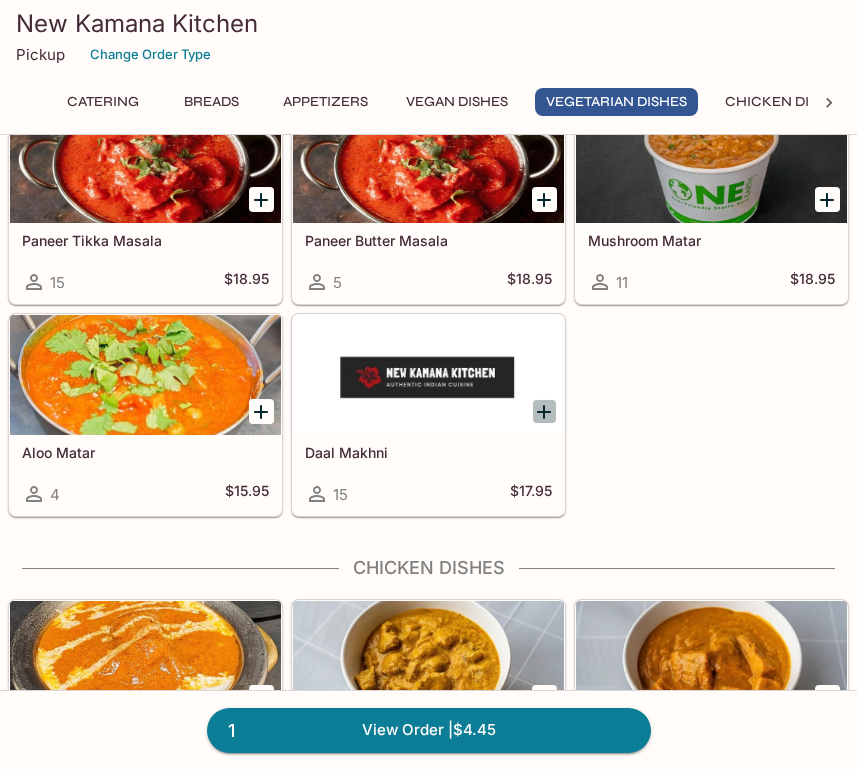 click 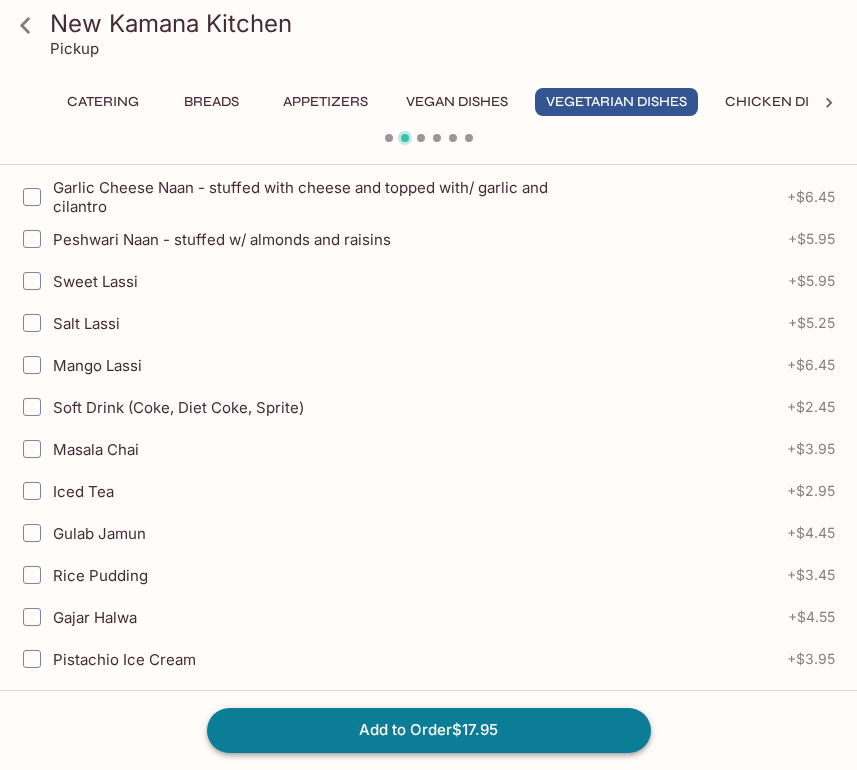 scroll, scrollTop: 633, scrollLeft: 0, axis: vertical 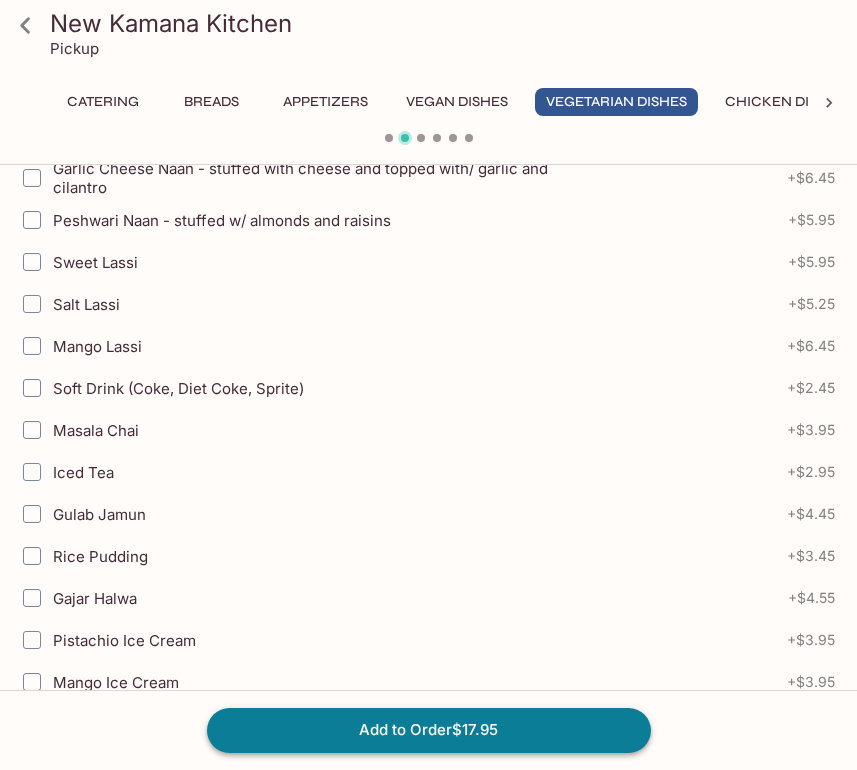 click on "Add to Order  $17.95" at bounding box center (429, 730) 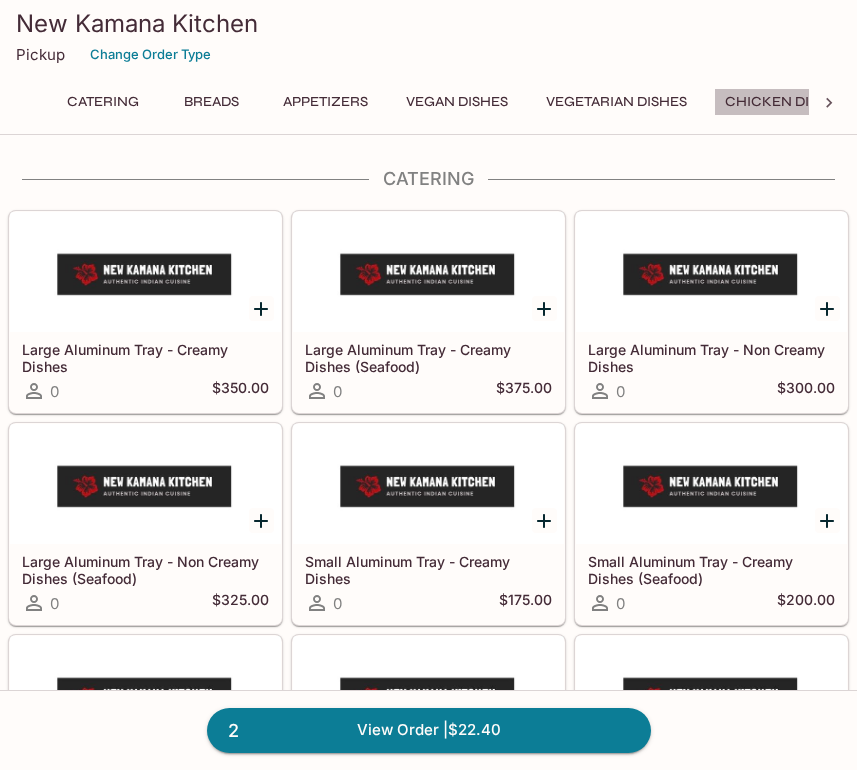 click on "Chicken Dishes" at bounding box center (785, 102) 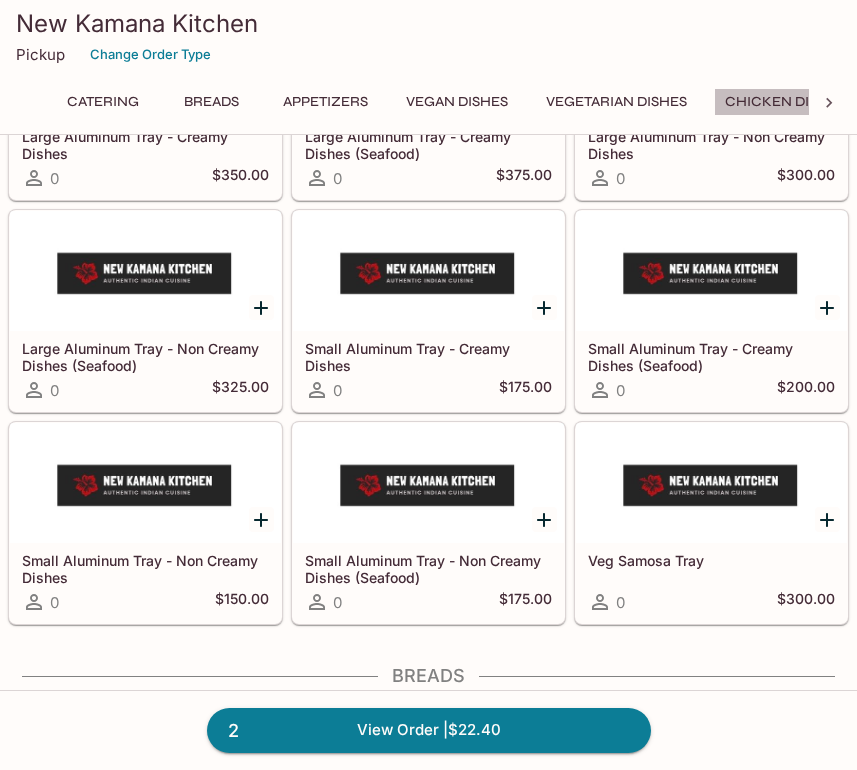 scroll, scrollTop: 0, scrollLeft: 35, axis: horizontal 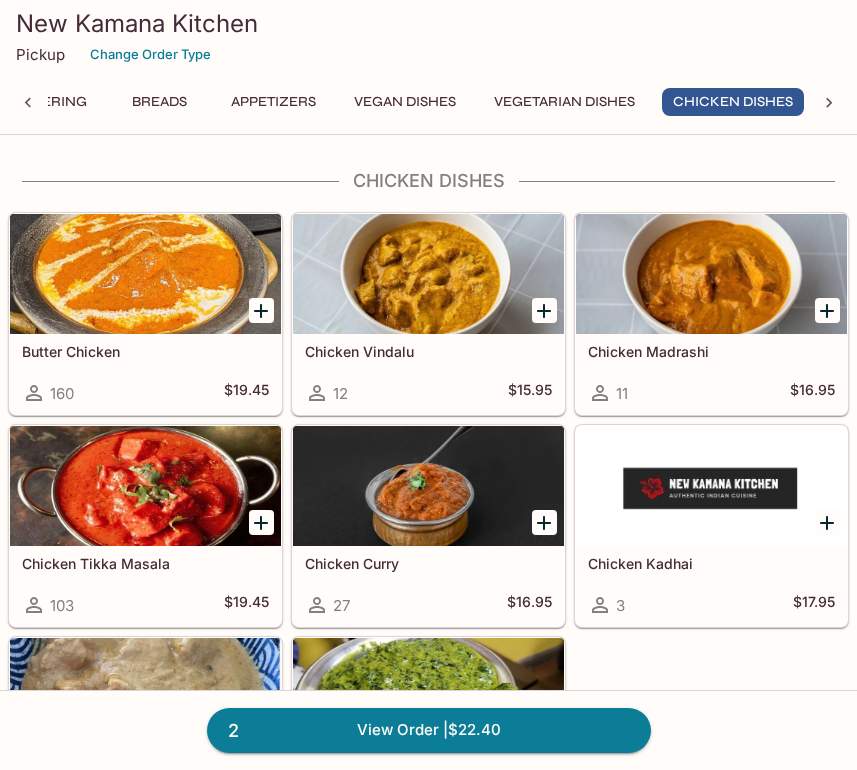 click 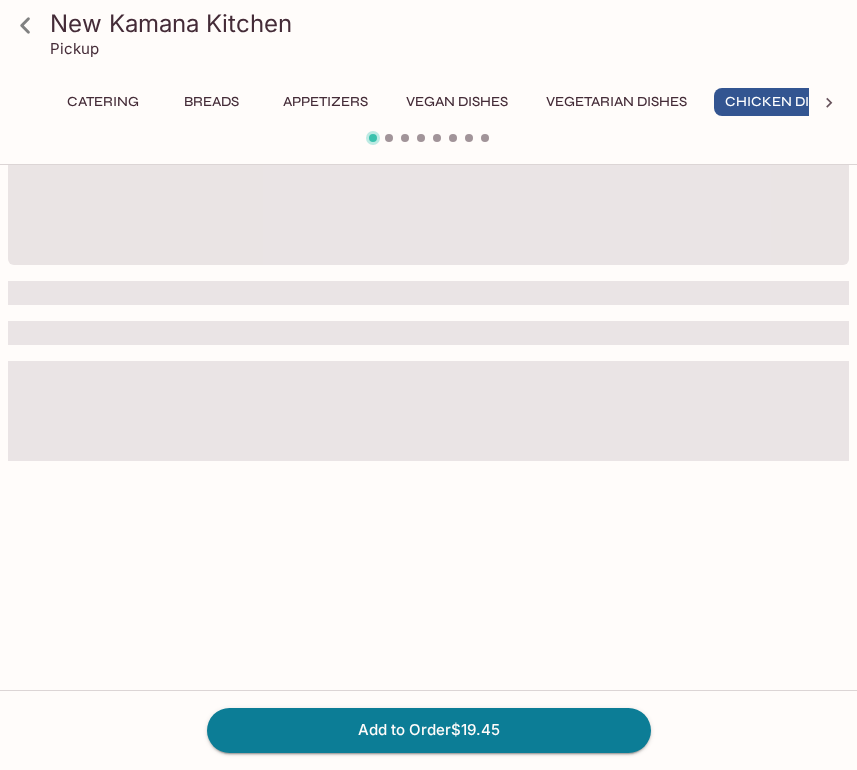 scroll, scrollTop: 0, scrollLeft: 0, axis: both 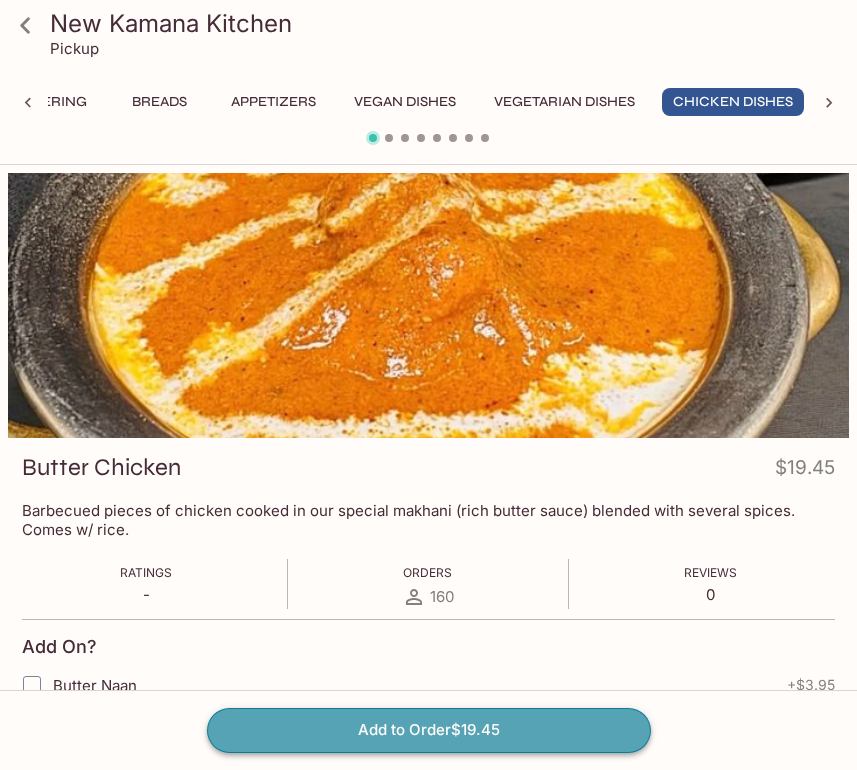 click on "Add to Order  $19.45" at bounding box center [429, 730] 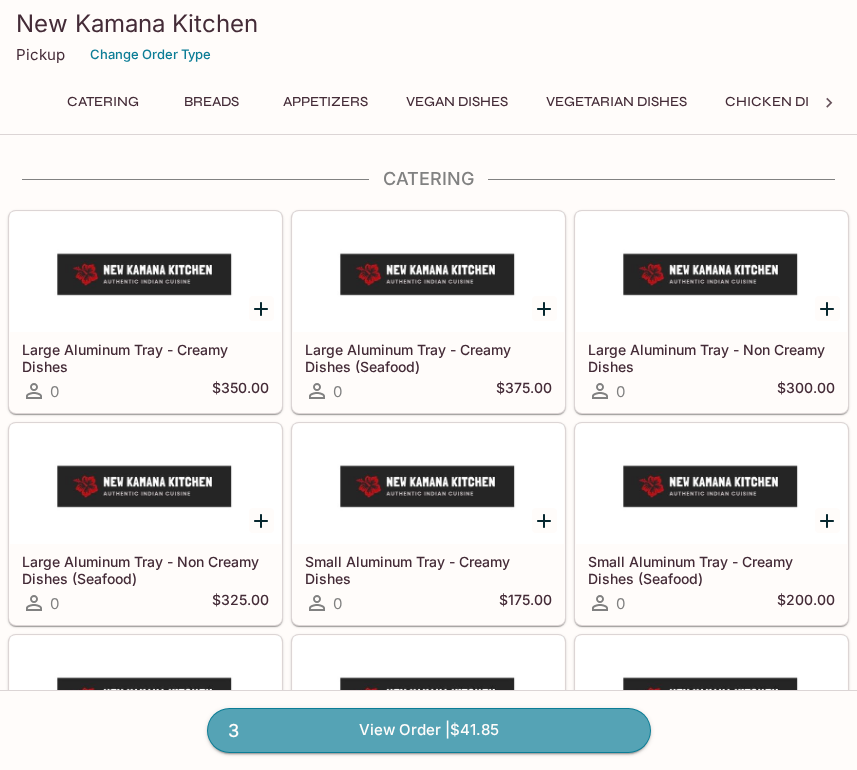 click on "3 View Order |  $41.85" at bounding box center (429, 730) 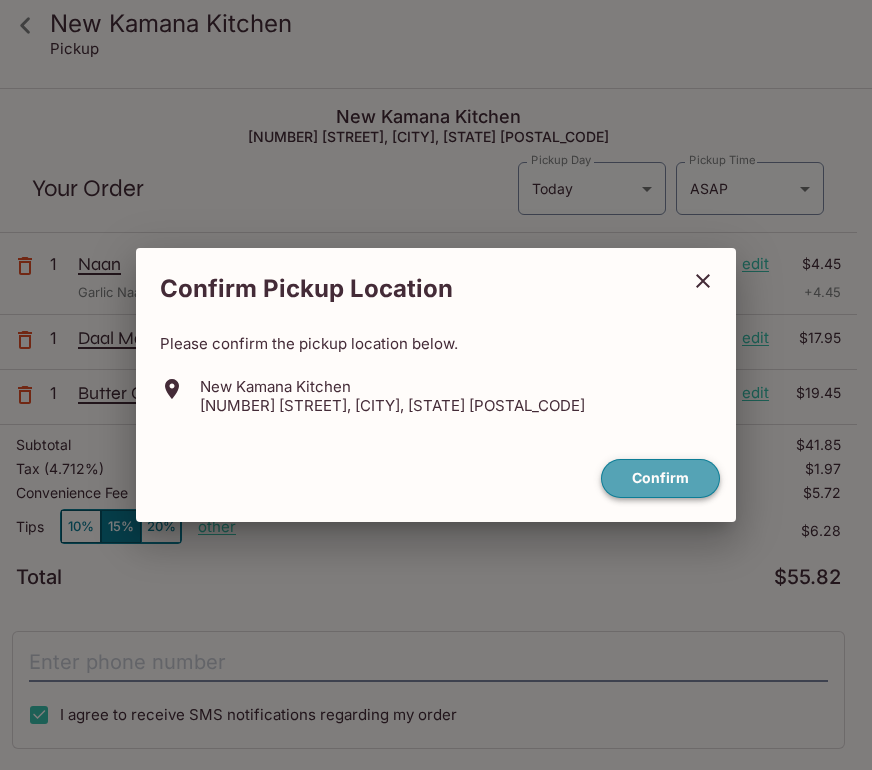 click on "Confirm" at bounding box center (660, 478) 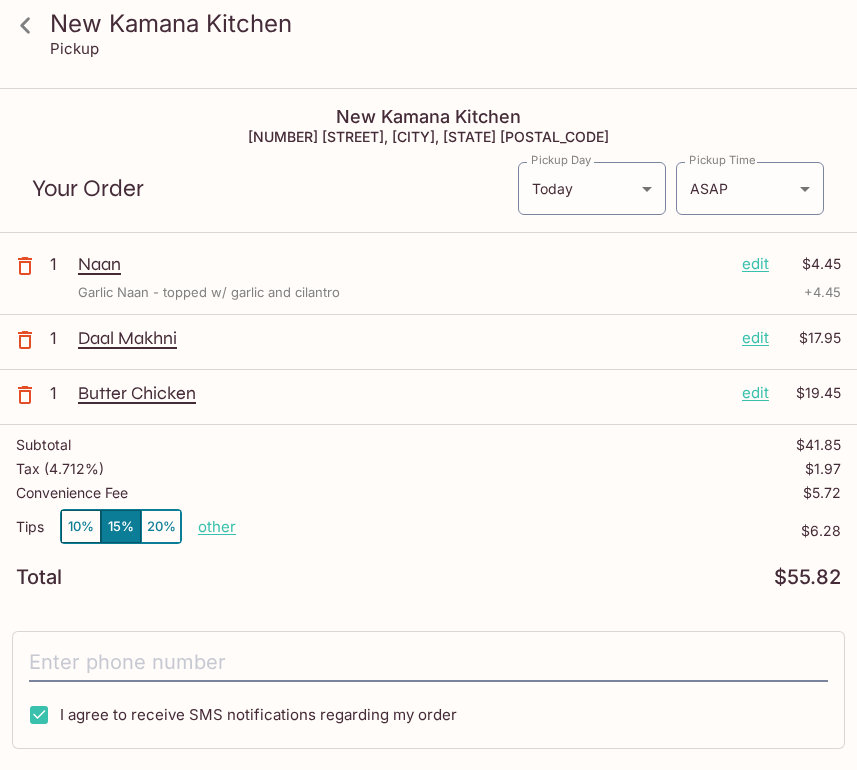 click on "10%" at bounding box center [81, 526] 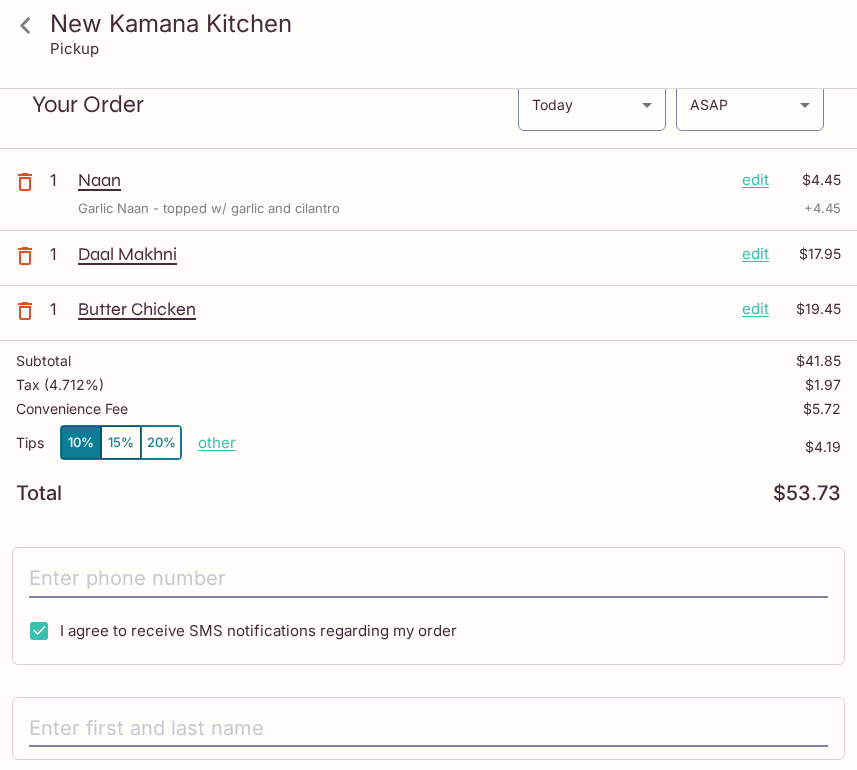 scroll, scrollTop: 91, scrollLeft: 0, axis: vertical 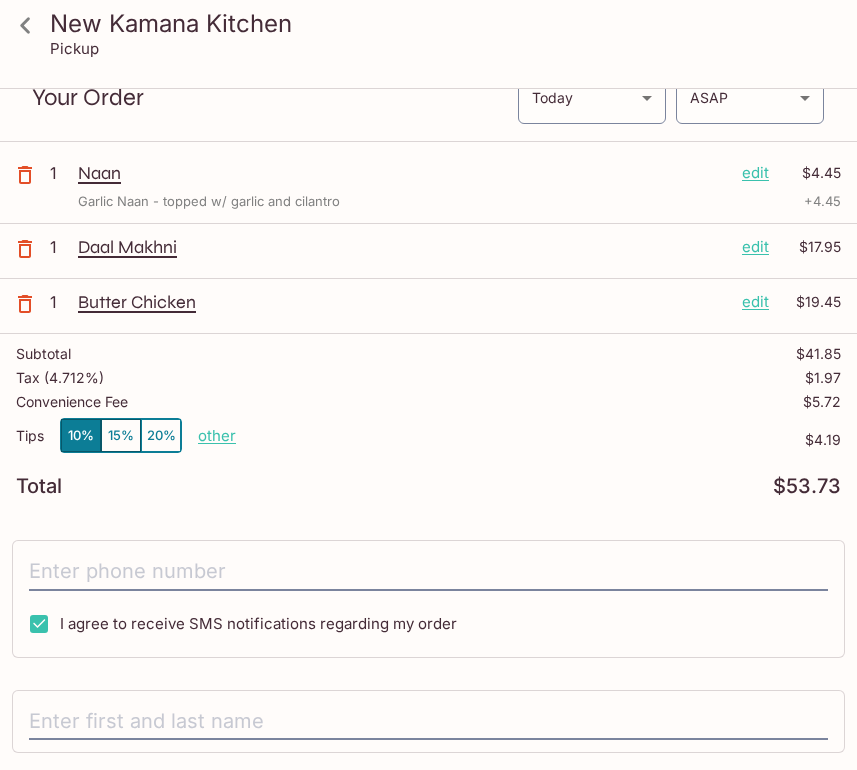 click on "other" at bounding box center (217, 435) 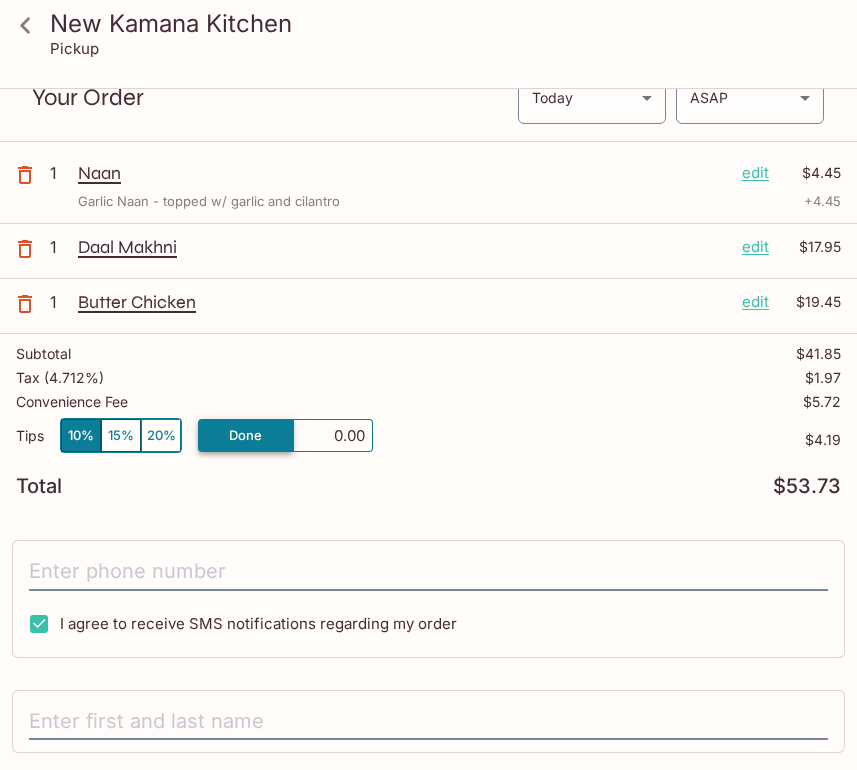 type on "0.00" 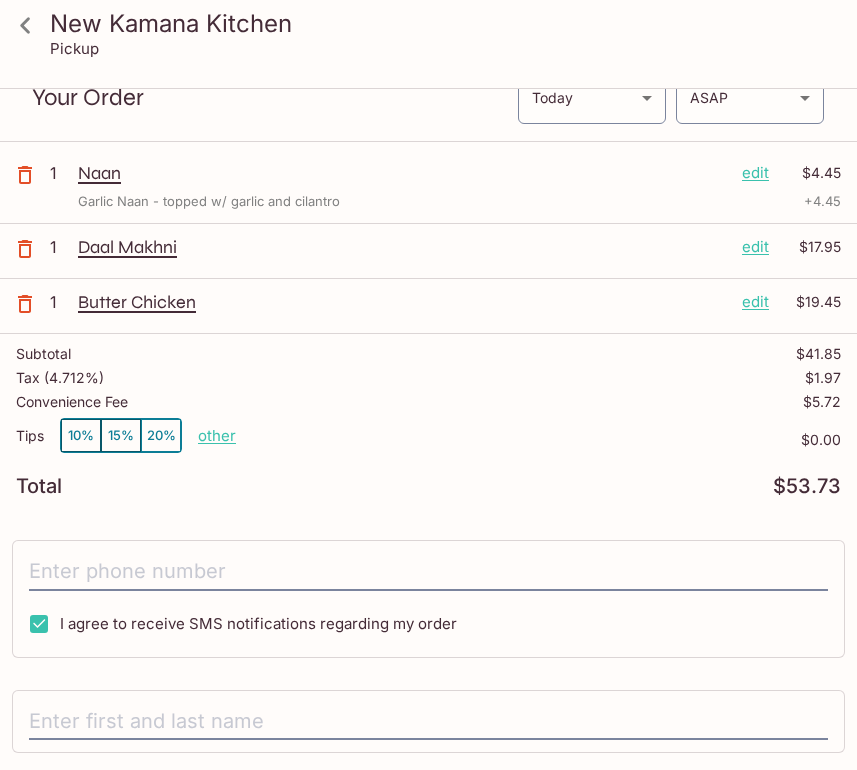 click on "Total $53.73" at bounding box center (428, 486) 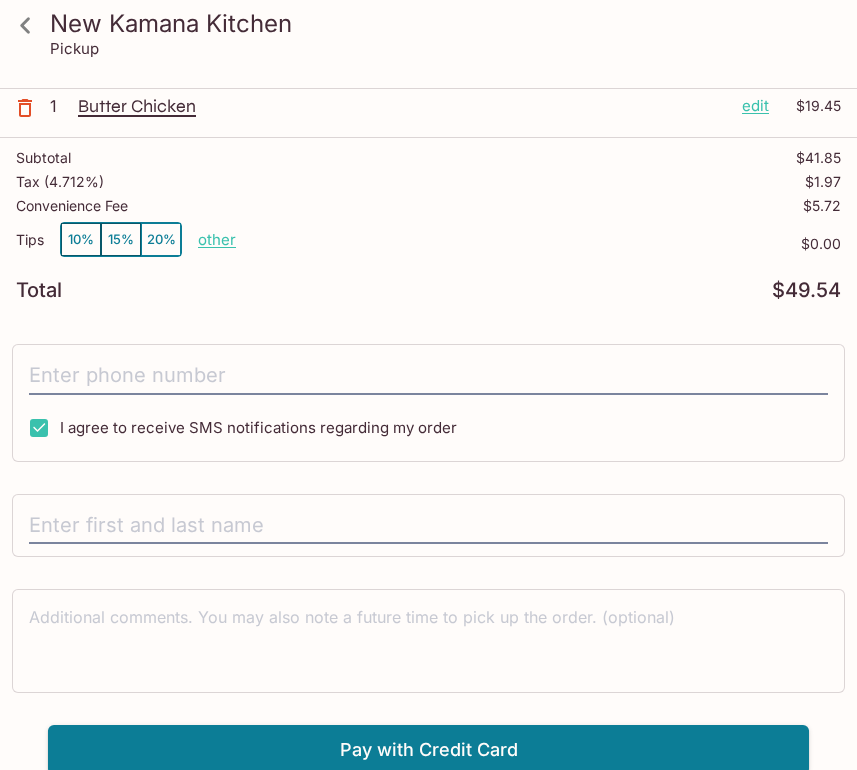 scroll, scrollTop: 292, scrollLeft: 0, axis: vertical 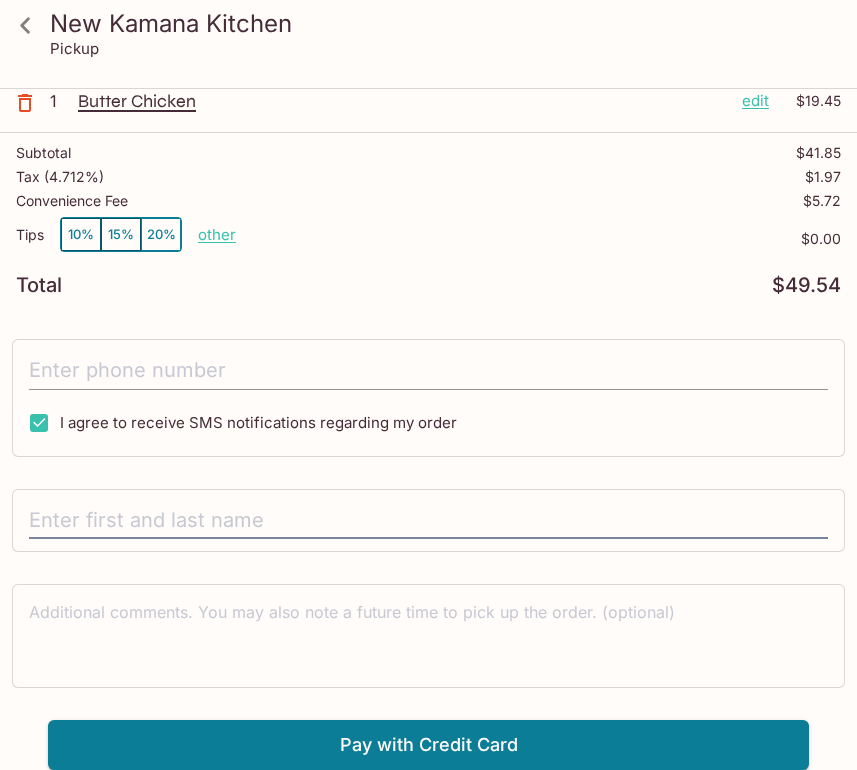 click at bounding box center [428, 371] 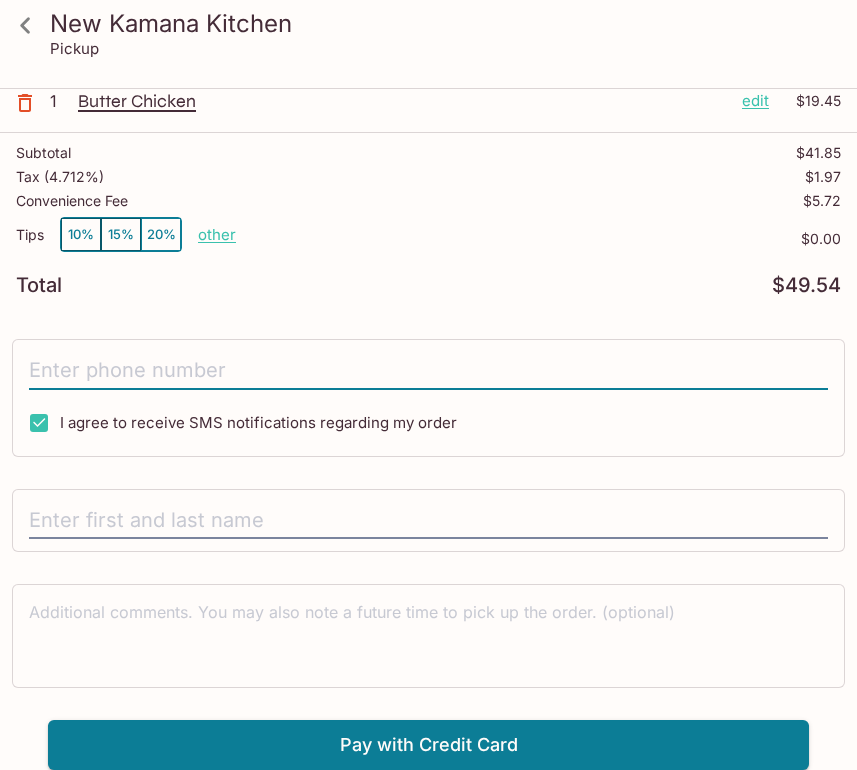 type on "([PHONE])" 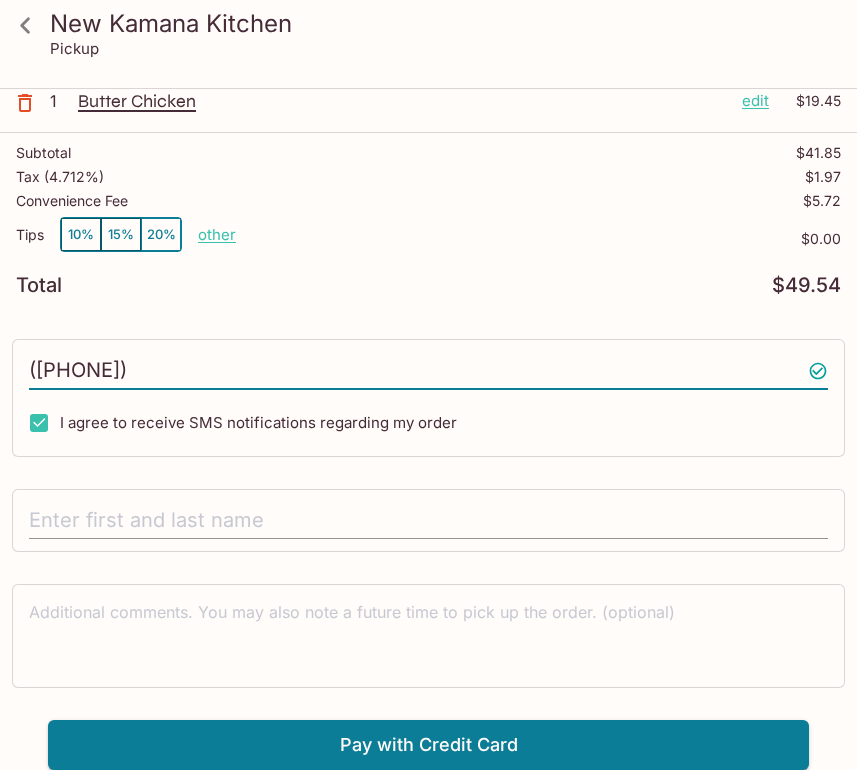 click at bounding box center (428, 521) 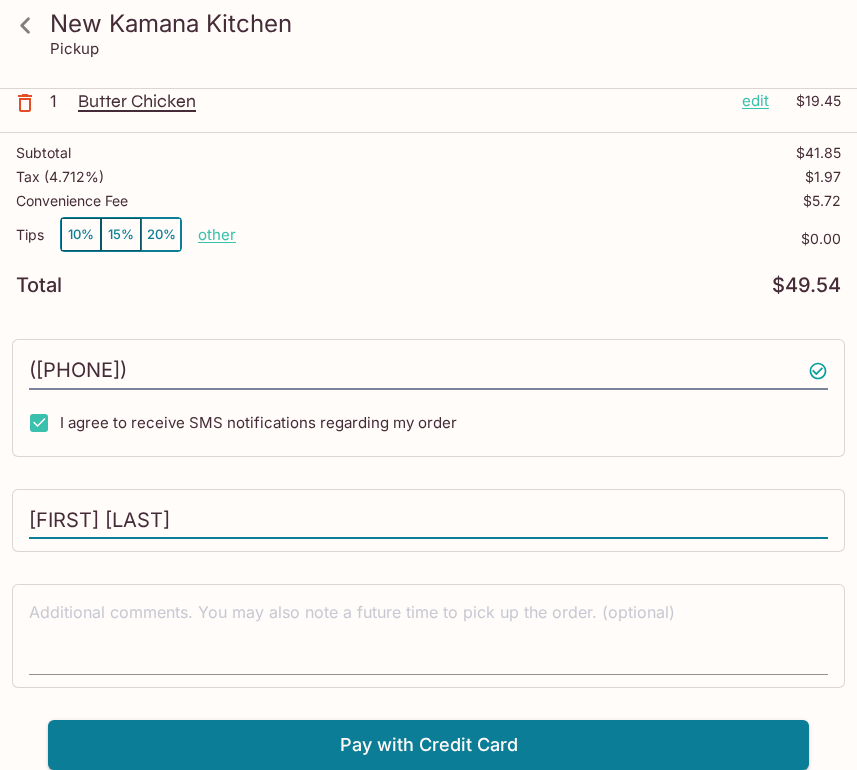 type on "[FIRST] [LAST]" 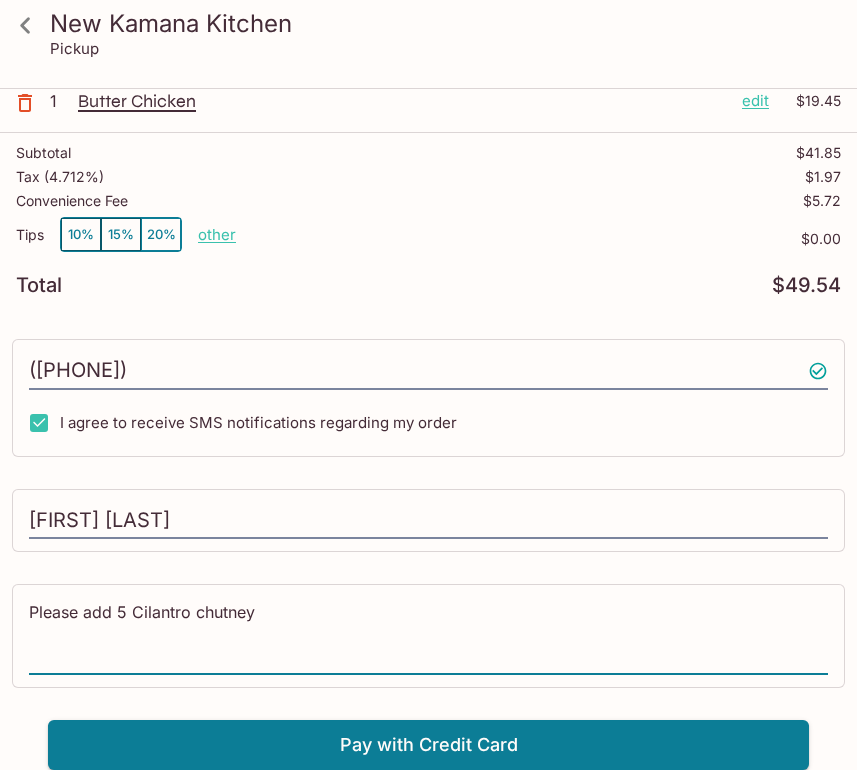 drag, startPoint x: 284, startPoint y: 609, endPoint x: 130, endPoint y: 615, distance: 154.11684 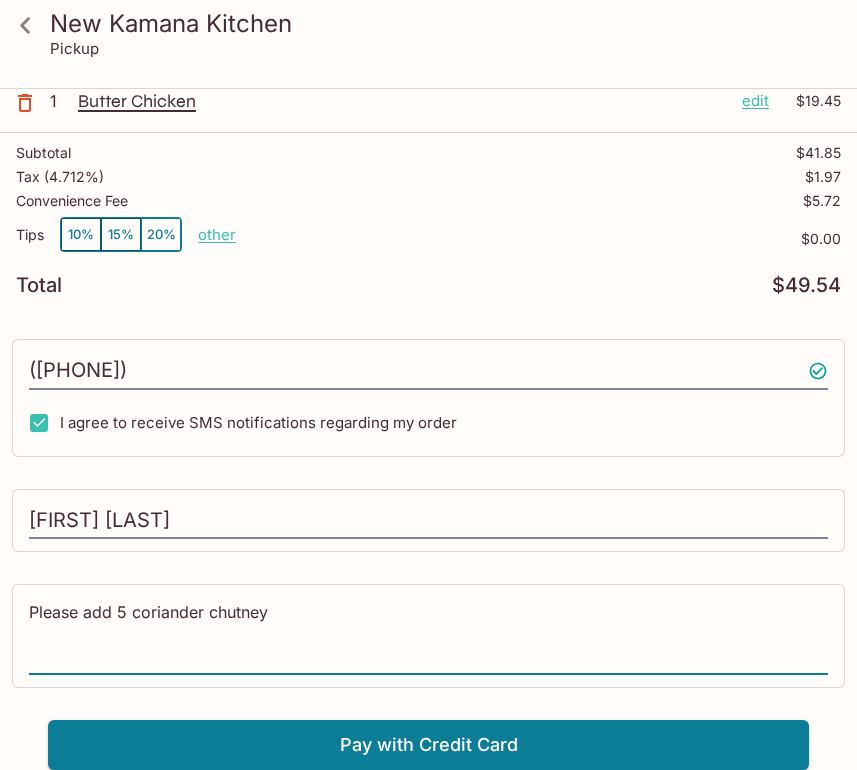 click on "Please add 5 coriander chutney" at bounding box center [428, 635] 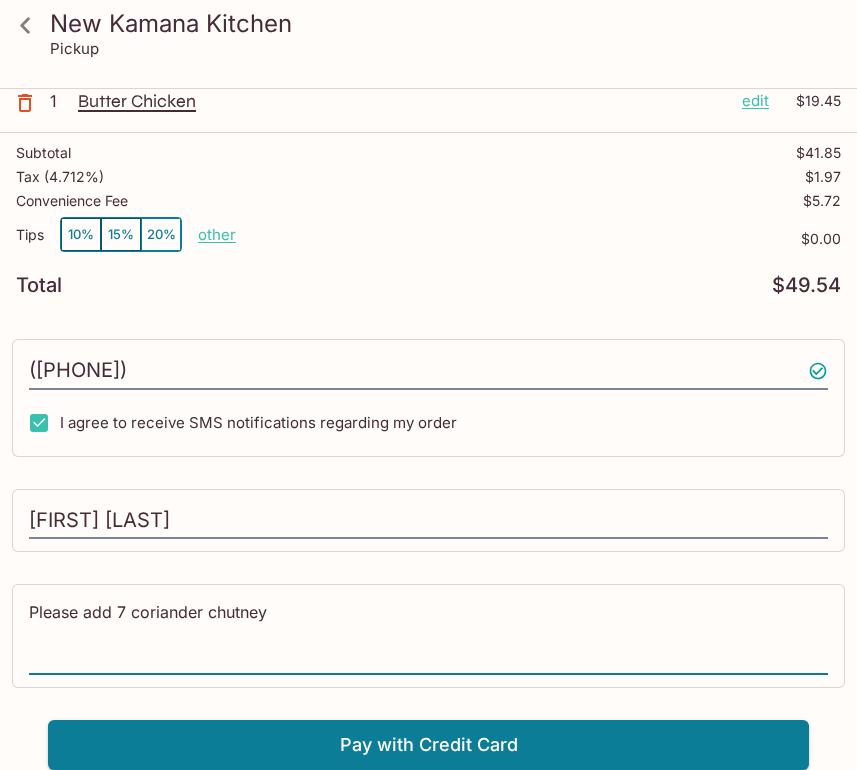 click on "Please add 7 coriander chutney" at bounding box center (428, 635) 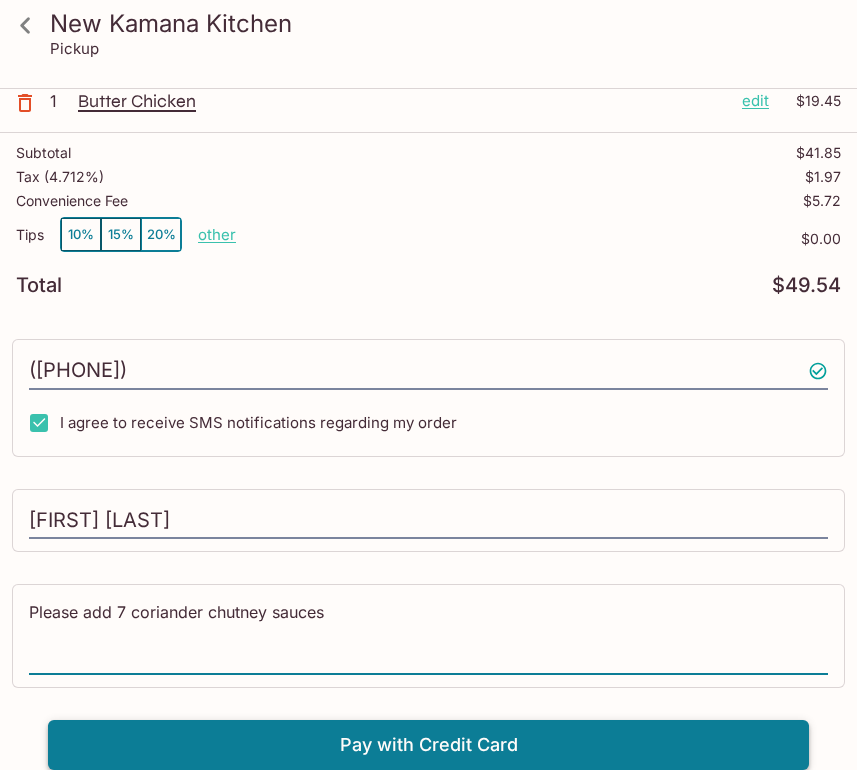 type on "Please add 7 coriander chutney sauces" 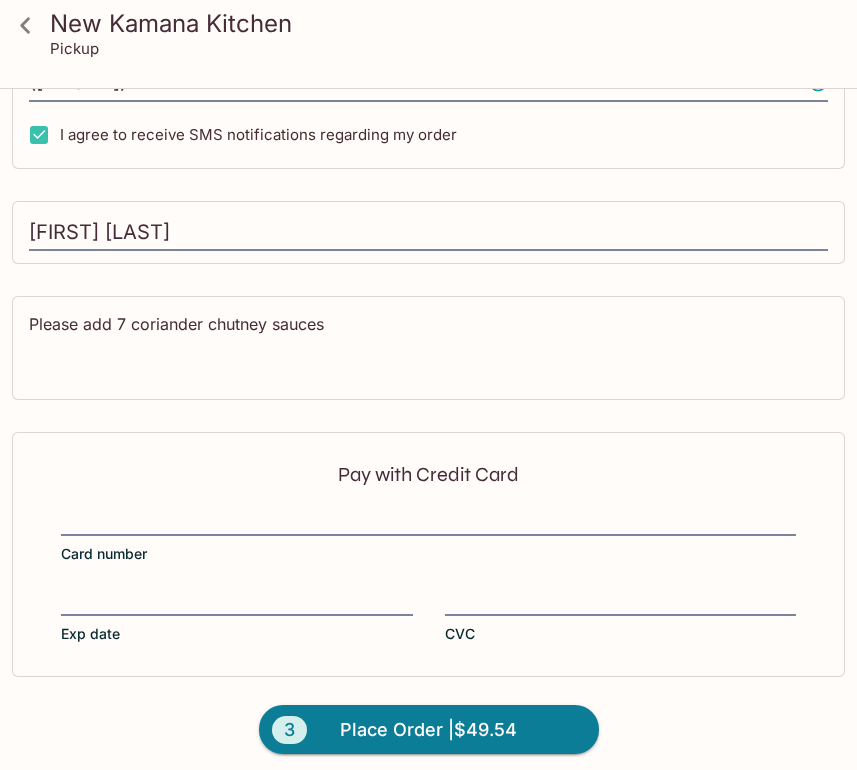 scroll, scrollTop: 592, scrollLeft: 0, axis: vertical 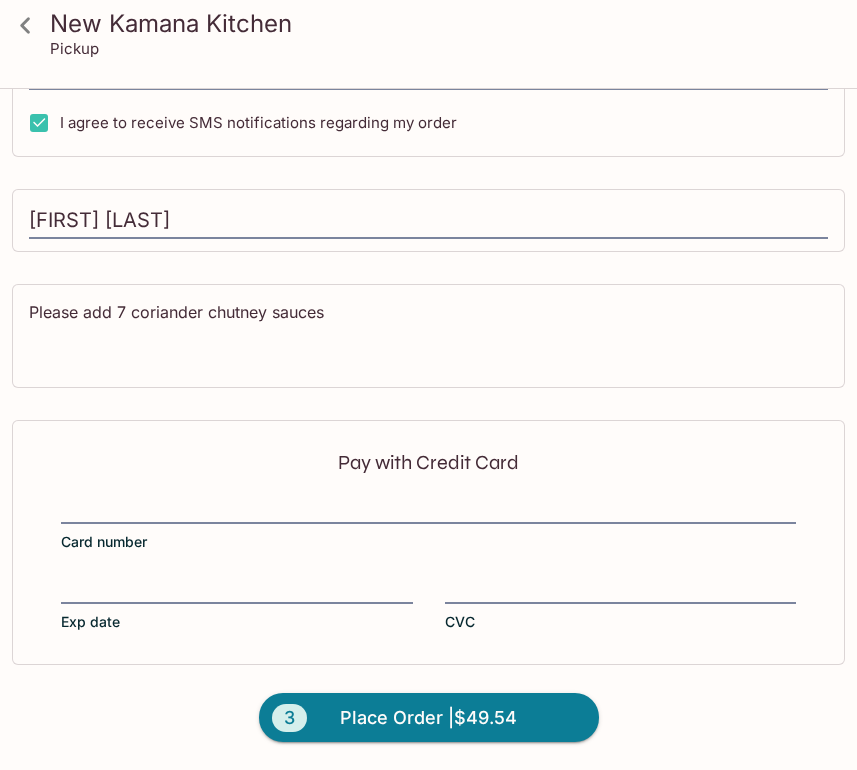 click at bounding box center (428, 509) 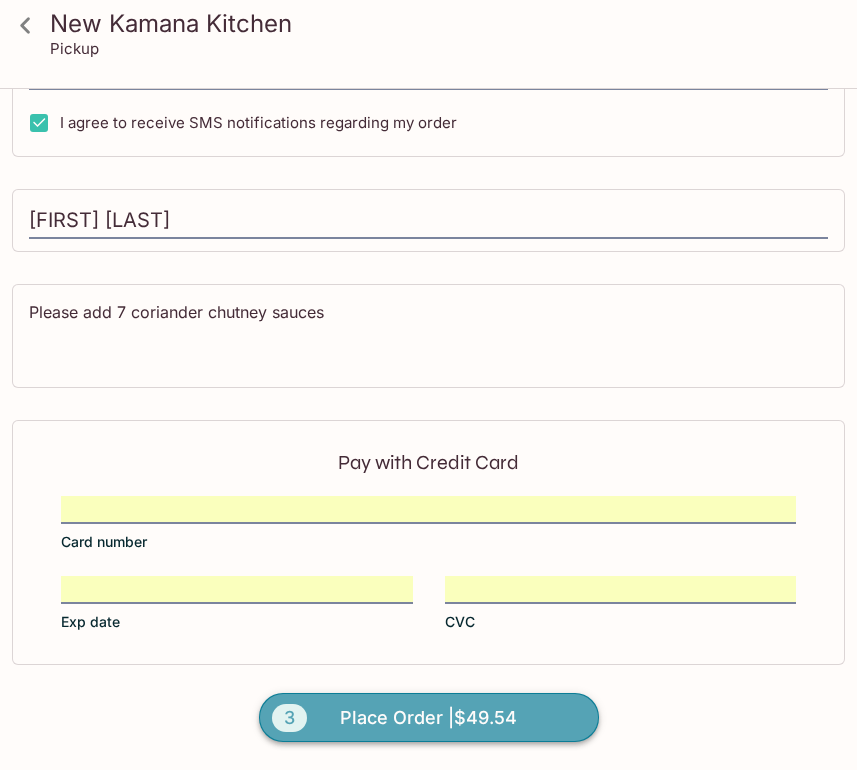 click on "3 Place Order |  $49.54" at bounding box center (429, 718) 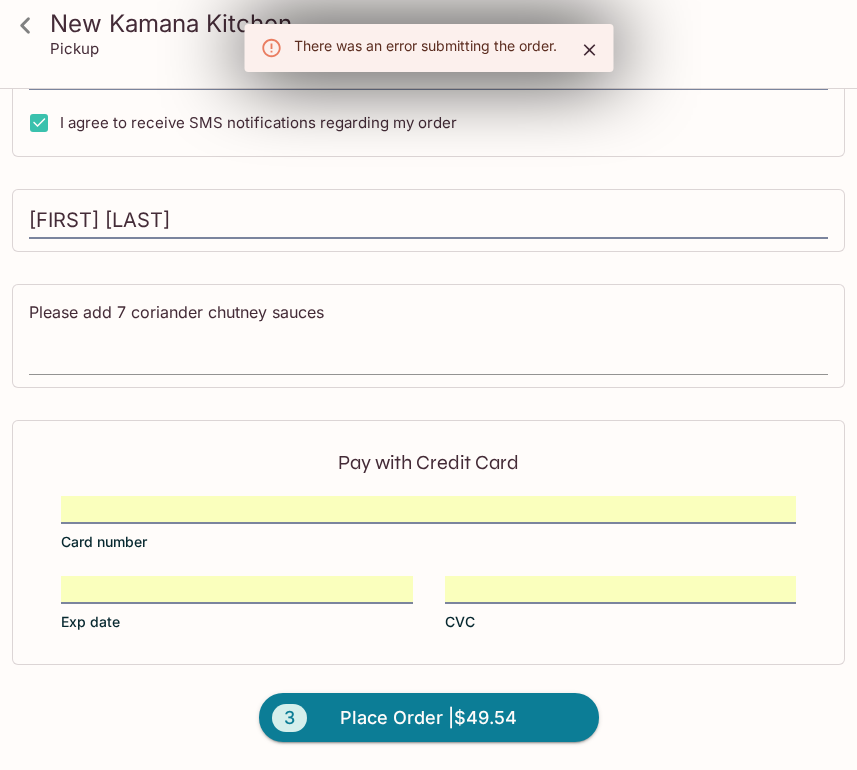 click on "Please add 7 coriander chutney sauces" at bounding box center (428, 335) 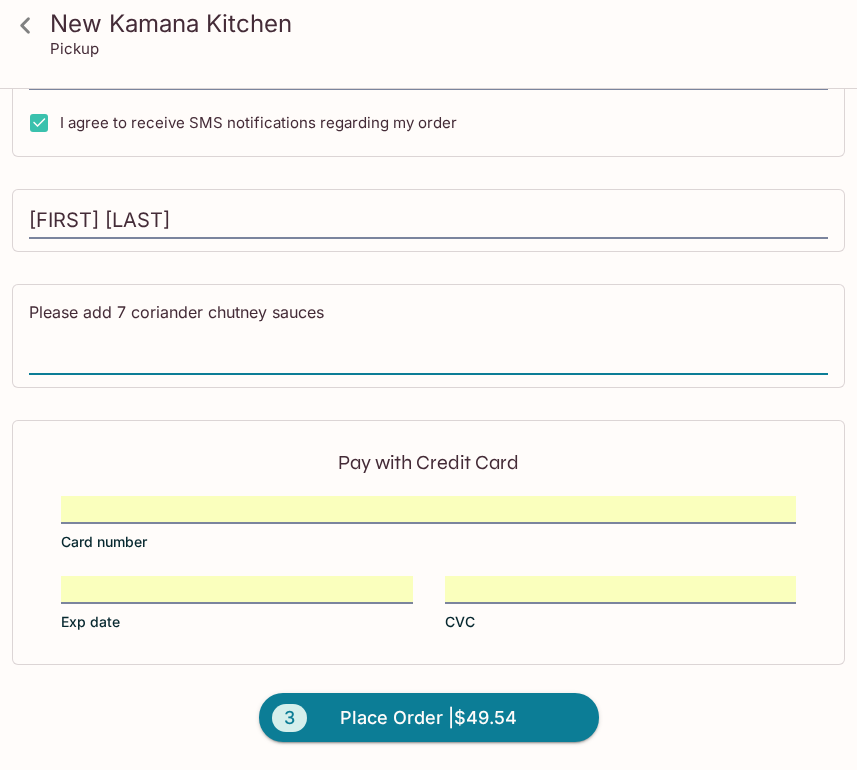 click on "Please add 7 coriander chutney sauces" at bounding box center [428, 335] 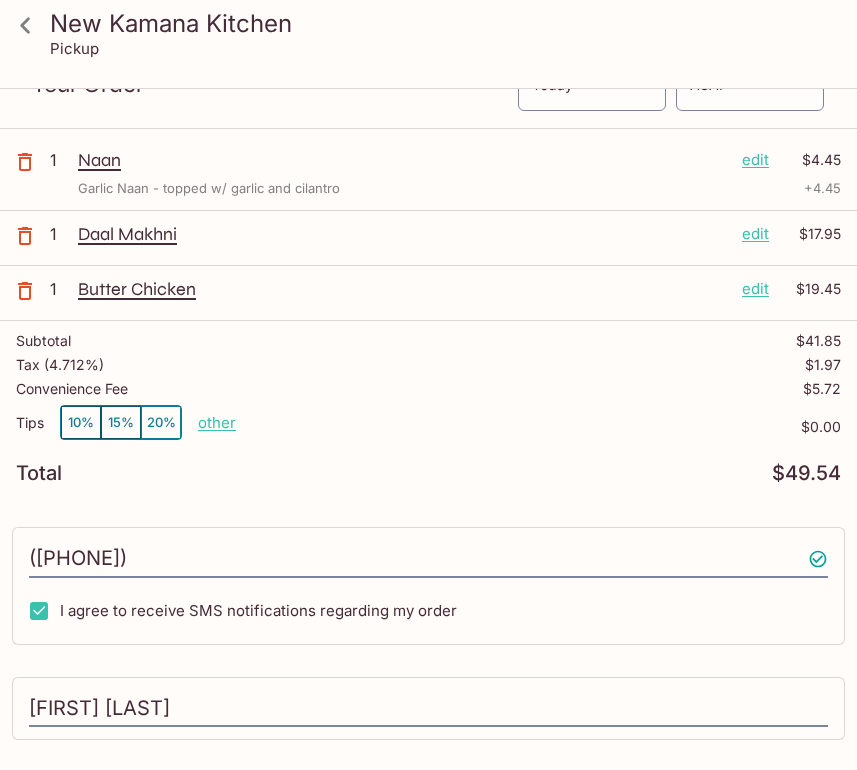 scroll, scrollTop: 80, scrollLeft: 0, axis: vertical 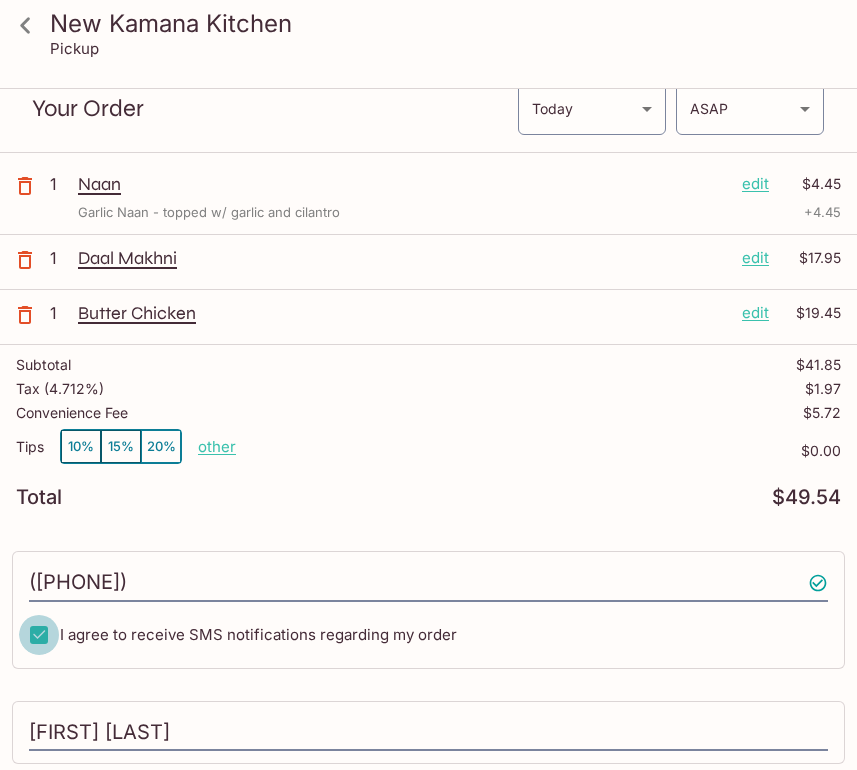 click on "I agree to receive SMS notifications regarding my order" at bounding box center (39, 635) 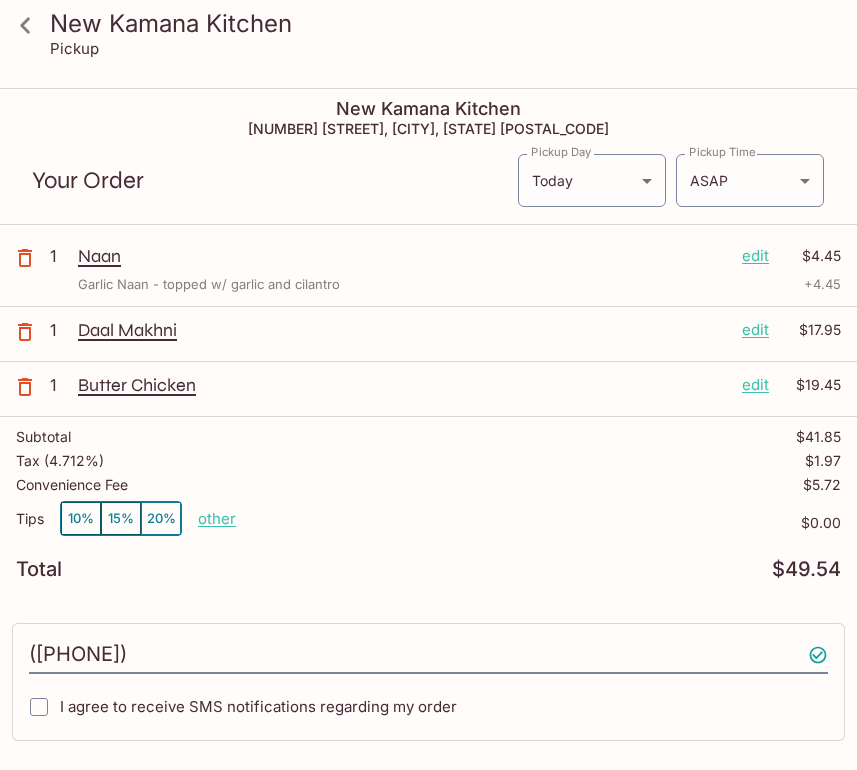 scroll, scrollTop: 0, scrollLeft: 0, axis: both 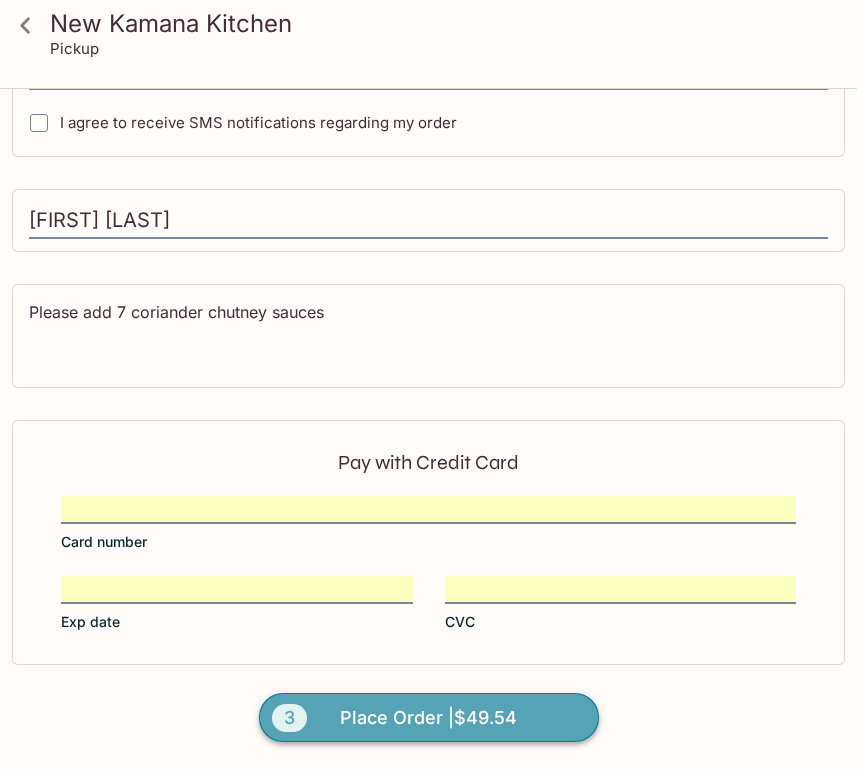 click on "Place Order |  $49.54" at bounding box center [428, 718] 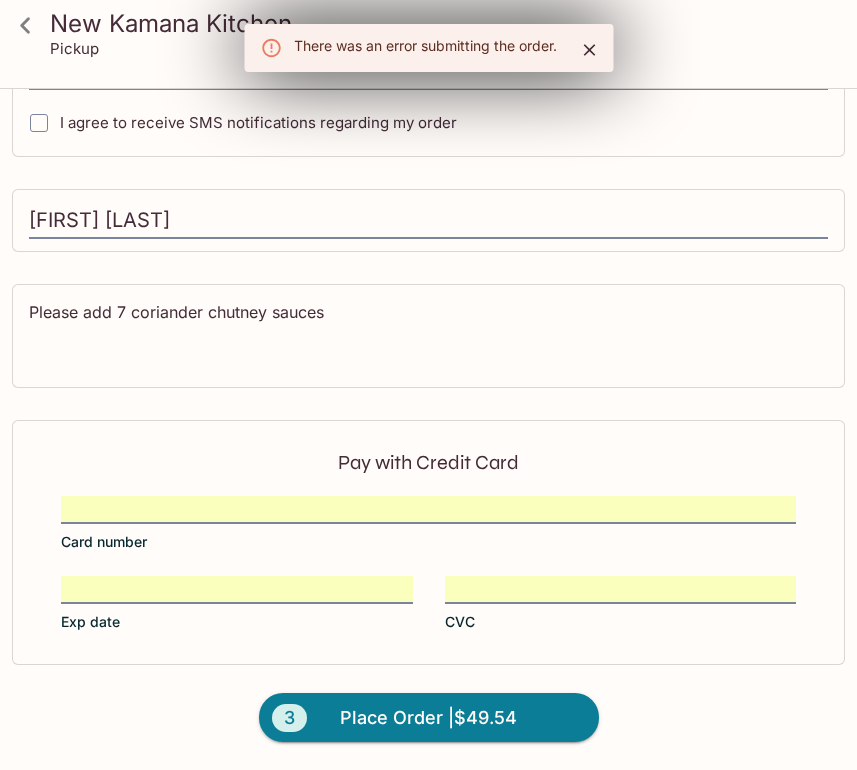 click 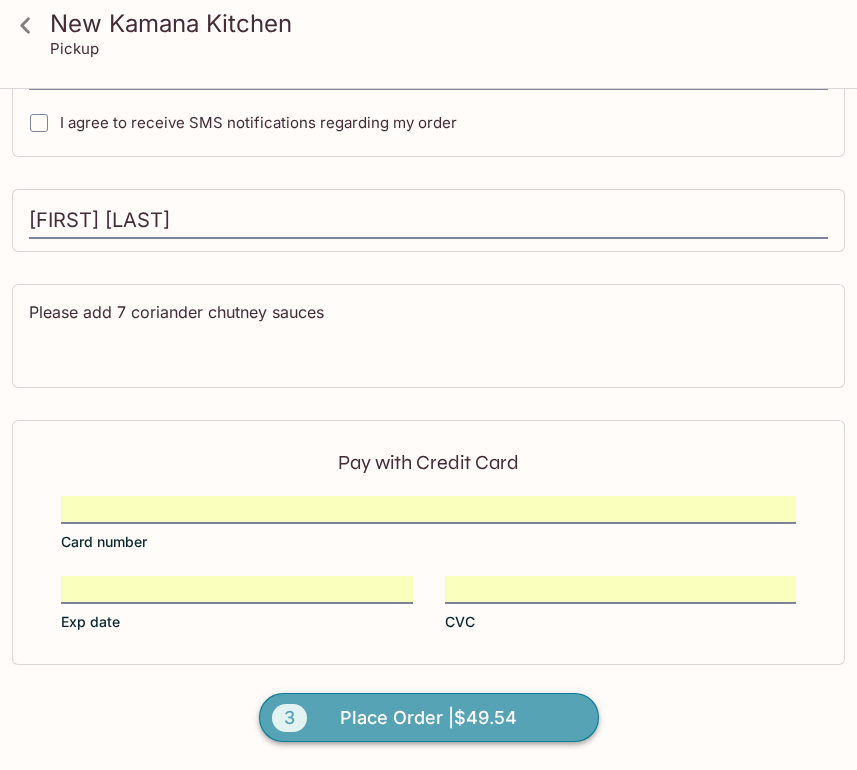 click on "Place Order |  $49.54" at bounding box center (428, 718) 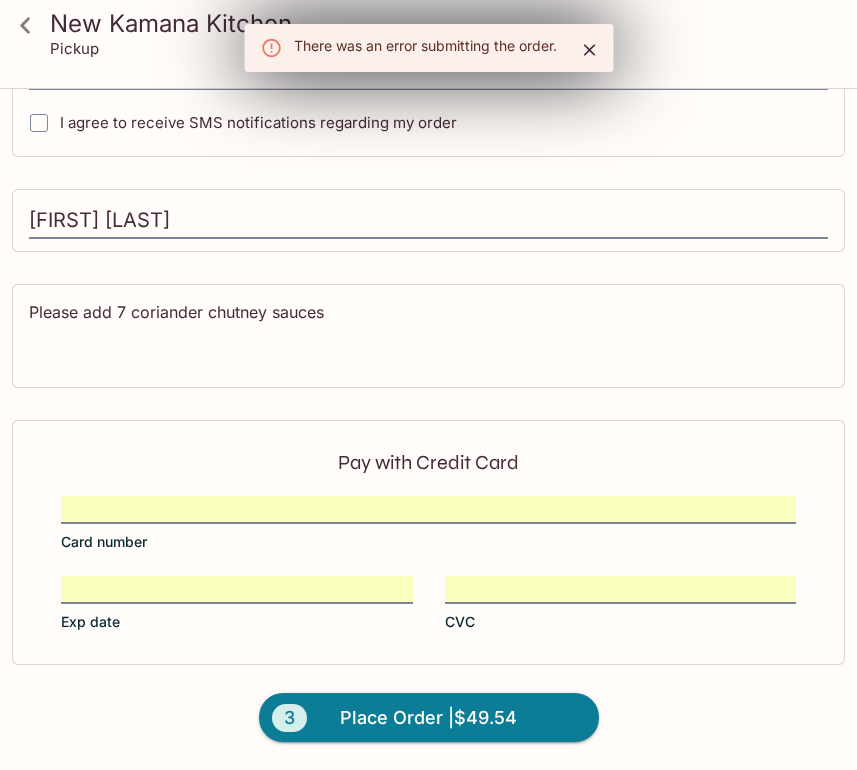 scroll, scrollTop: 0, scrollLeft: 0, axis: both 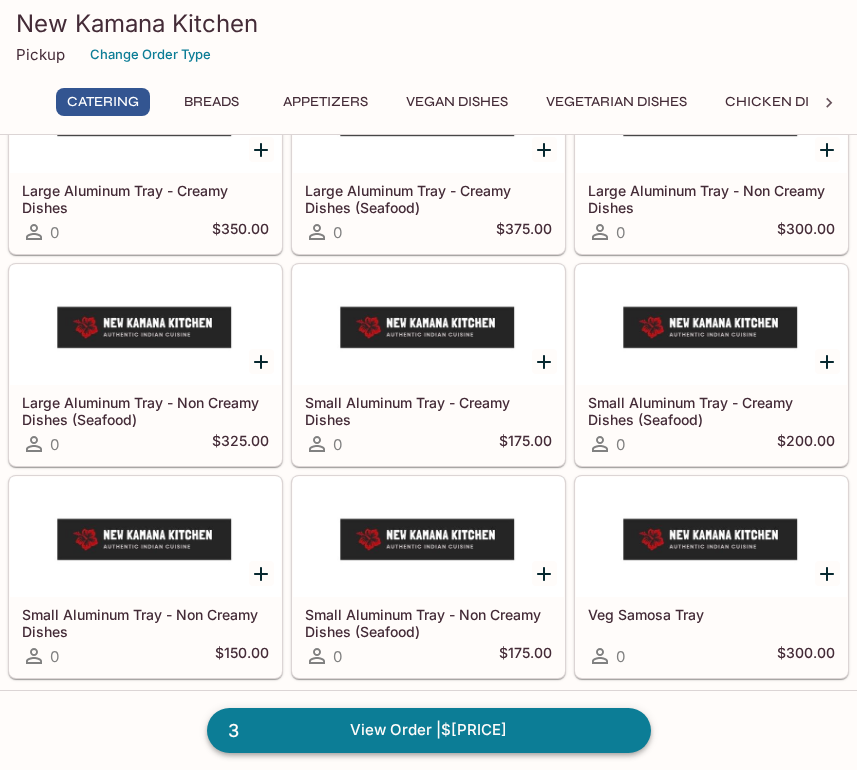 click on "3 View Order |  $41.85" at bounding box center [429, 730] 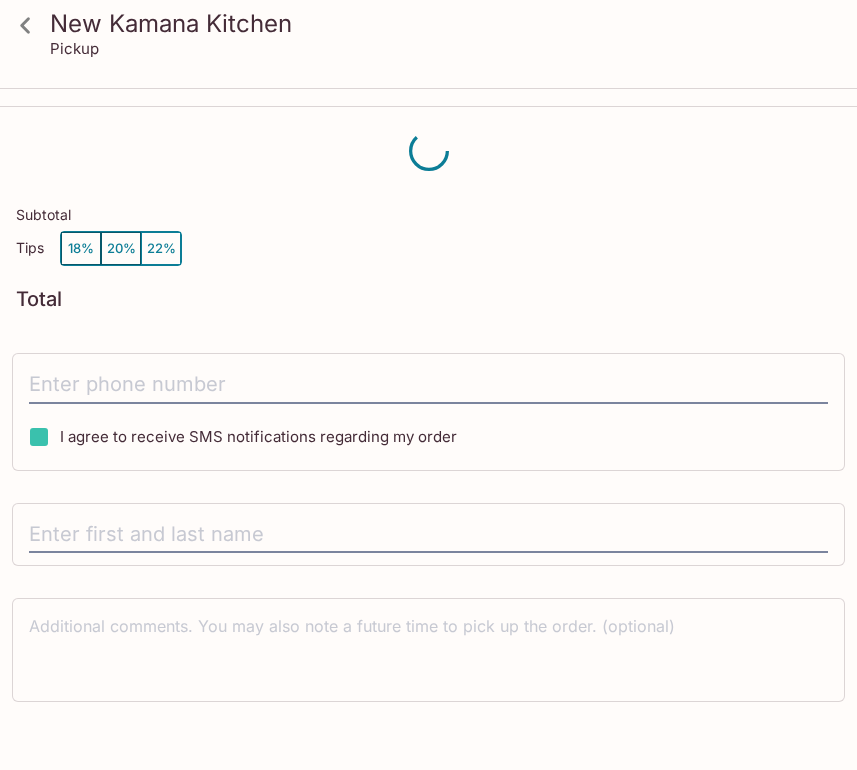 scroll, scrollTop: 0, scrollLeft: 0, axis: both 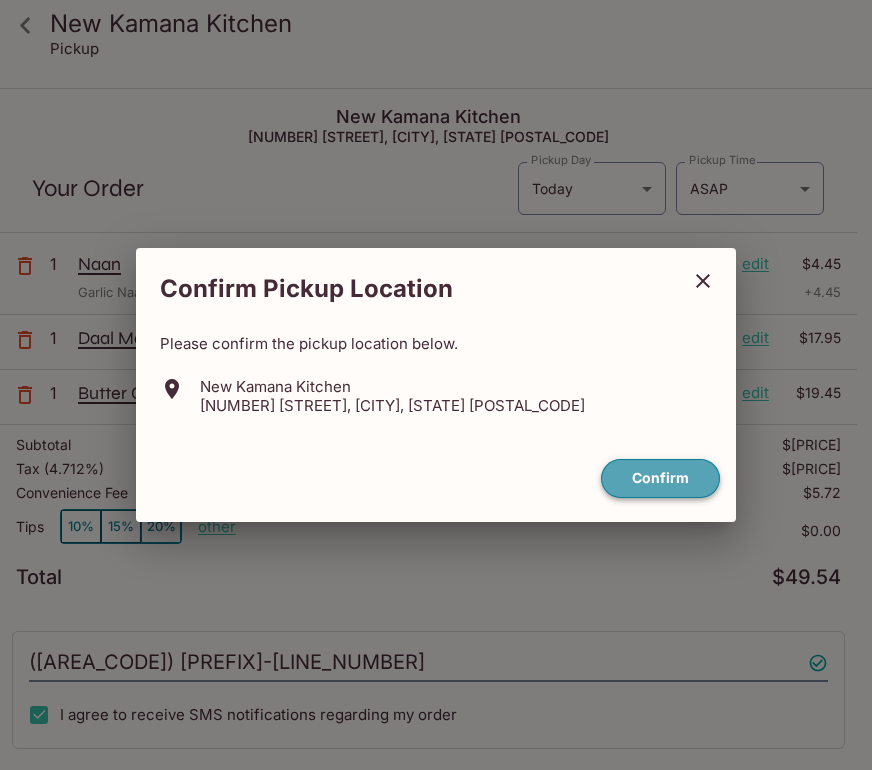 click on "Confirm" at bounding box center (660, 478) 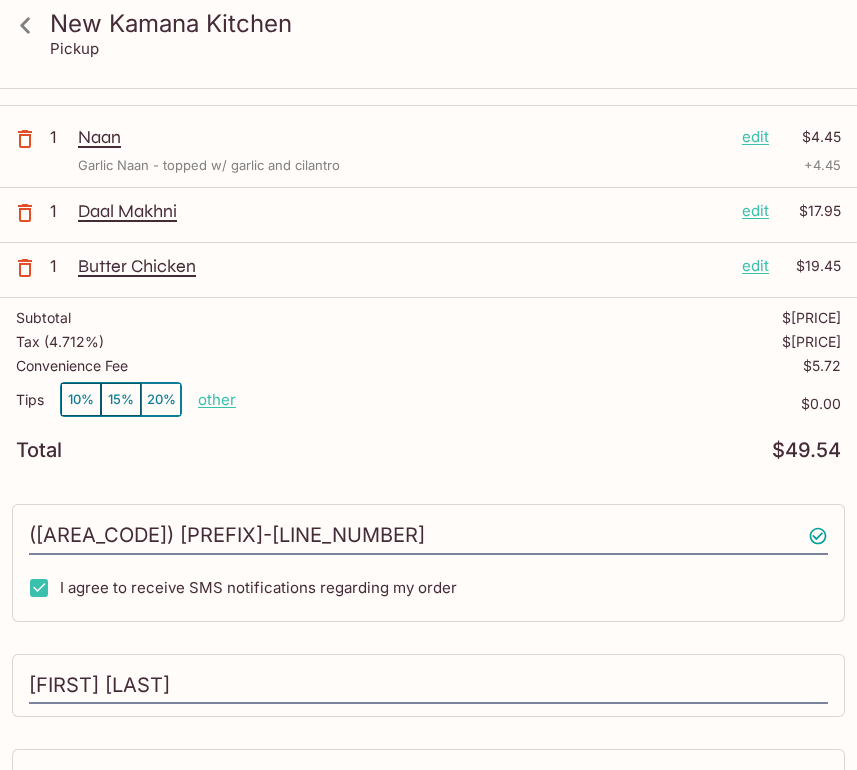 scroll, scrollTop: 292, scrollLeft: 0, axis: vertical 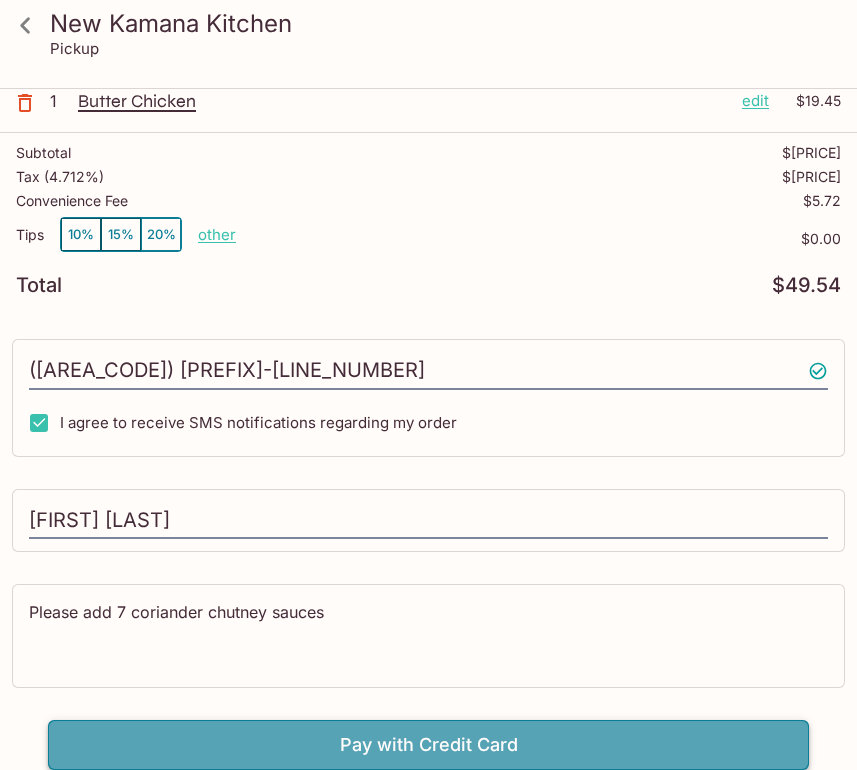 click on "Pay with Credit Card" at bounding box center [428, 745] 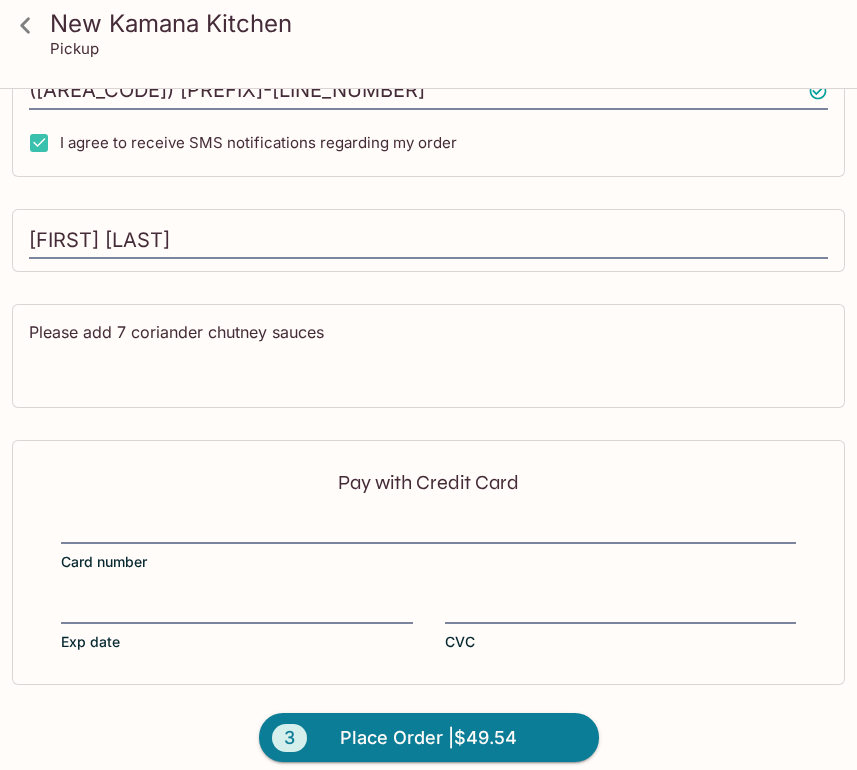 scroll, scrollTop: 592, scrollLeft: 0, axis: vertical 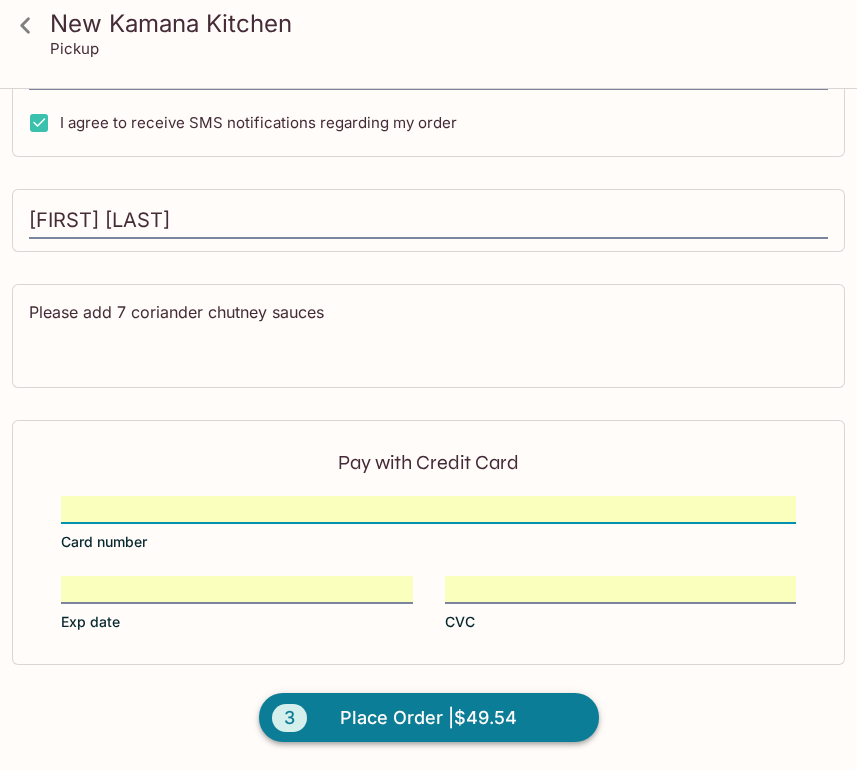 click on "Place Order |  $49.54" at bounding box center [428, 718] 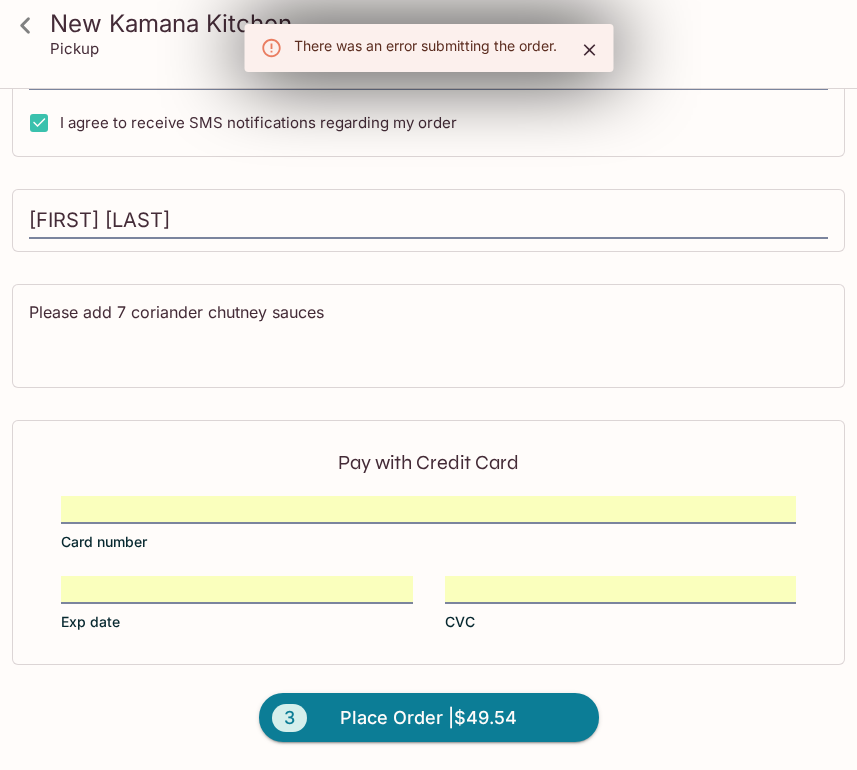click on "There was an error submitting the order." at bounding box center [425, 48] 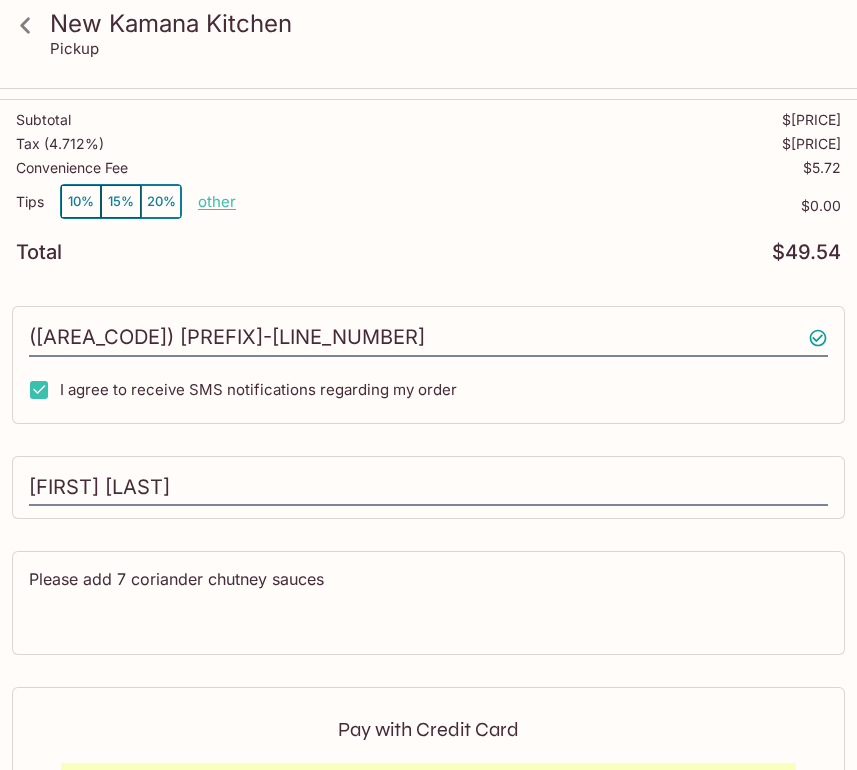 scroll, scrollTop: 326, scrollLeft: 0, axis: vertical 